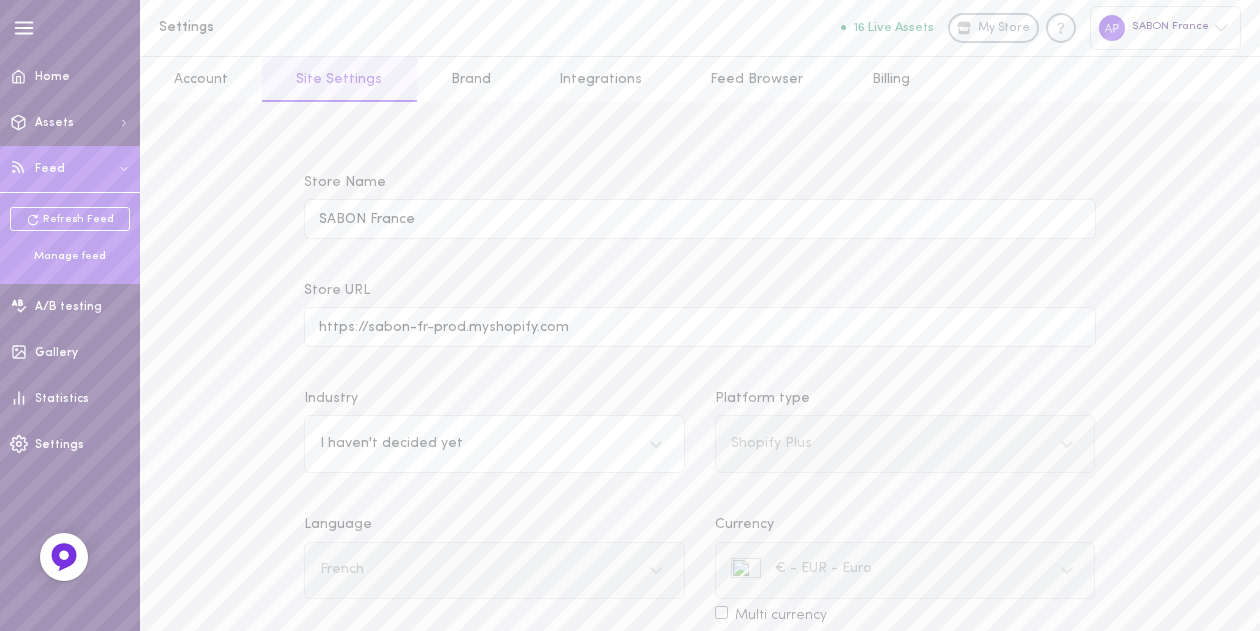 scroll, scrollTop: 0, scrollLeft: 0, axis: both 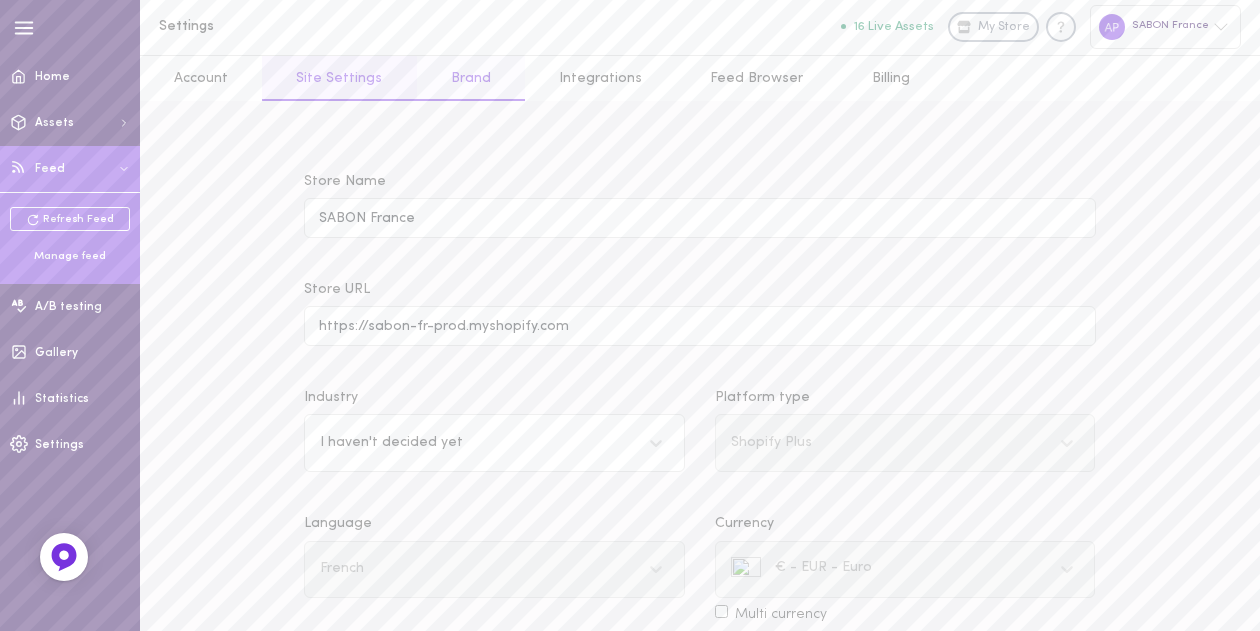 click on "Brand" at bounding box center [471, 78] 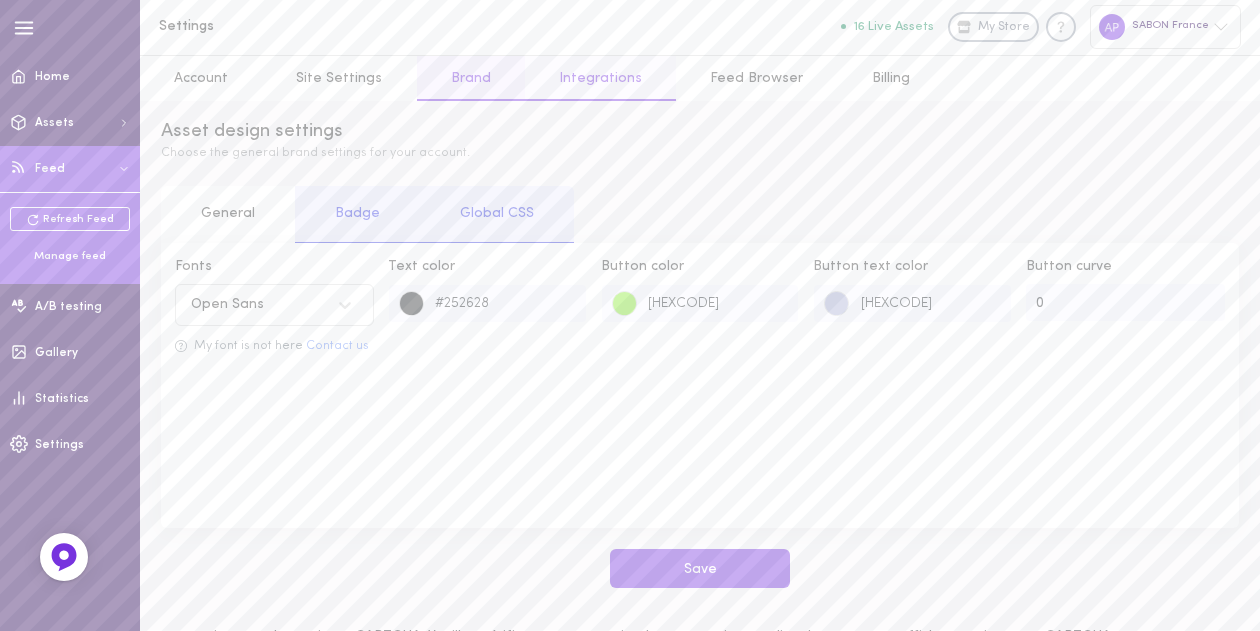 click on "Integrations" at bounding box center [600, 78] 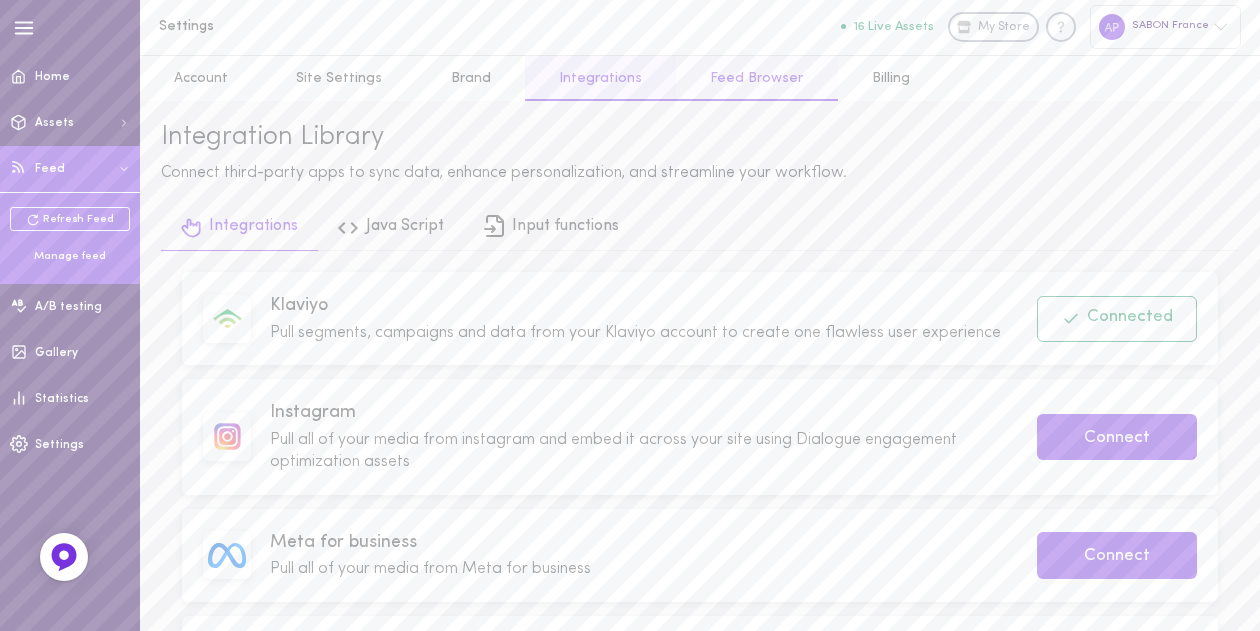 click on "Feed Browser" at bounding box center [756, 78] 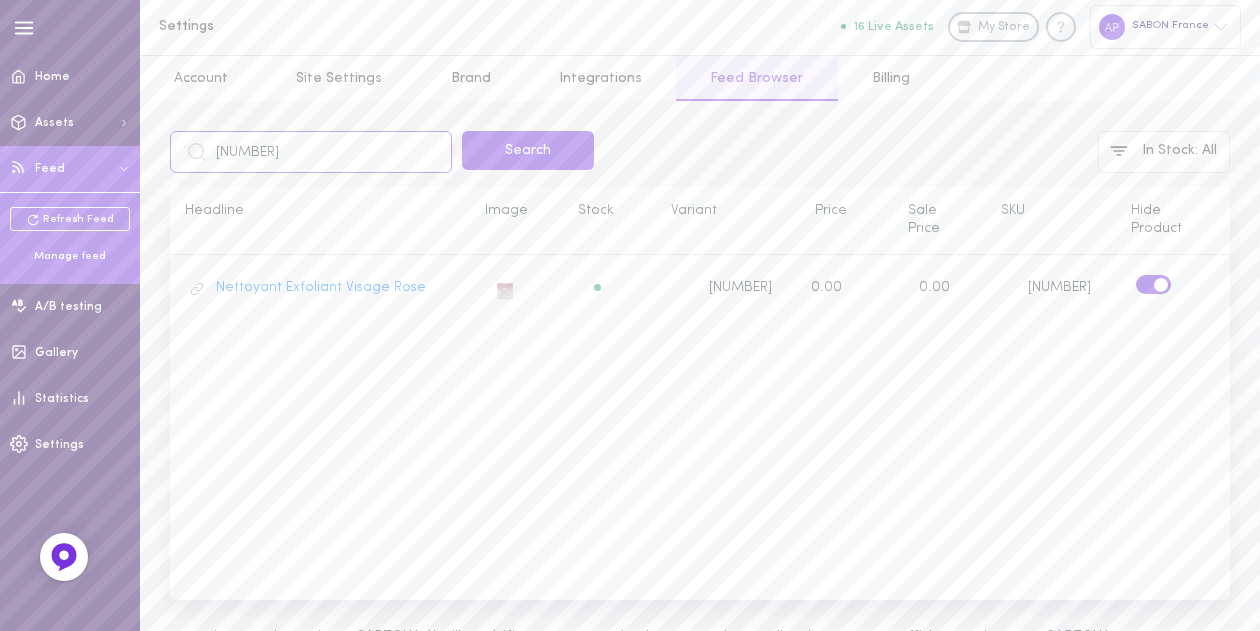 click on "[NUMBER]" at bounding box center (311, 152) 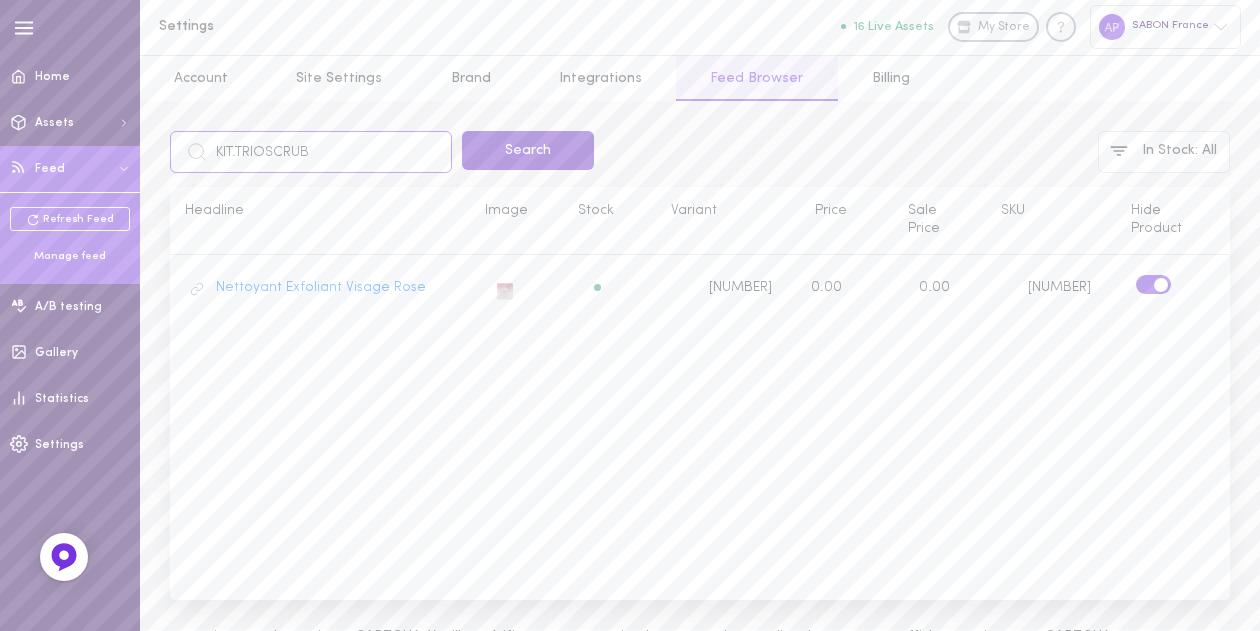 type on "KIT.TRIOSCRUB" 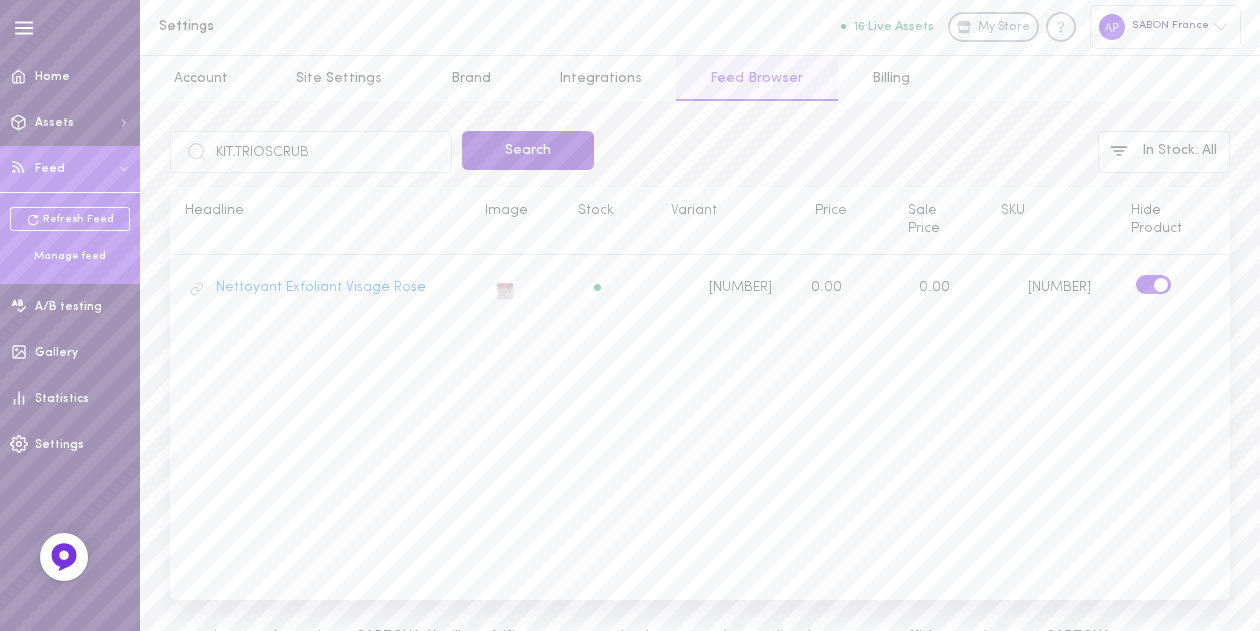click on "Search" at bounding box center [528, 150] 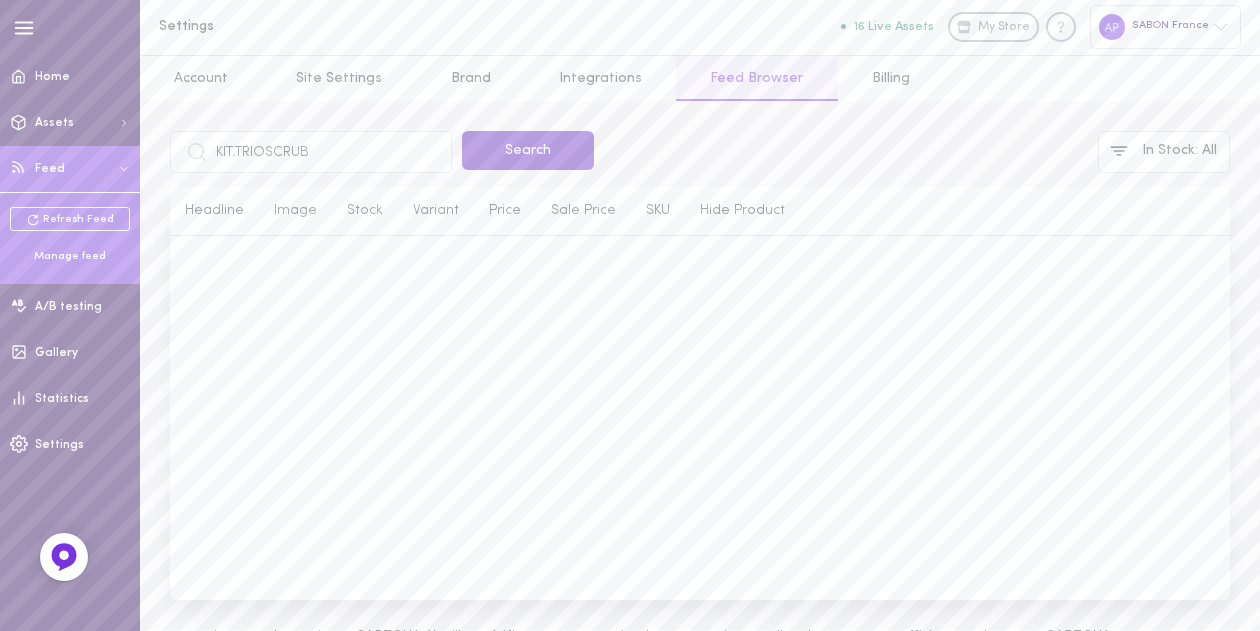 click on "Search" at bounding box center (528, 150) 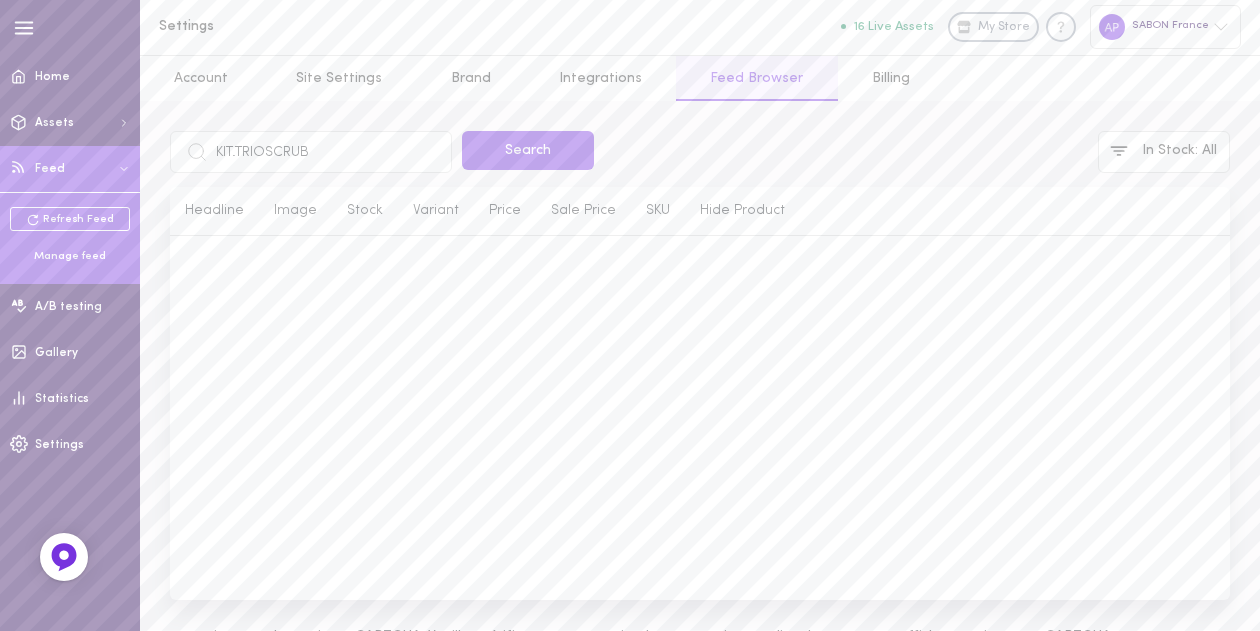 click on "Feed last update: (text) [SKU] Search In Stock : All Headline Image Stock Variant Price Sale Price SKU Hide Product" at bounding box center (700, 365) 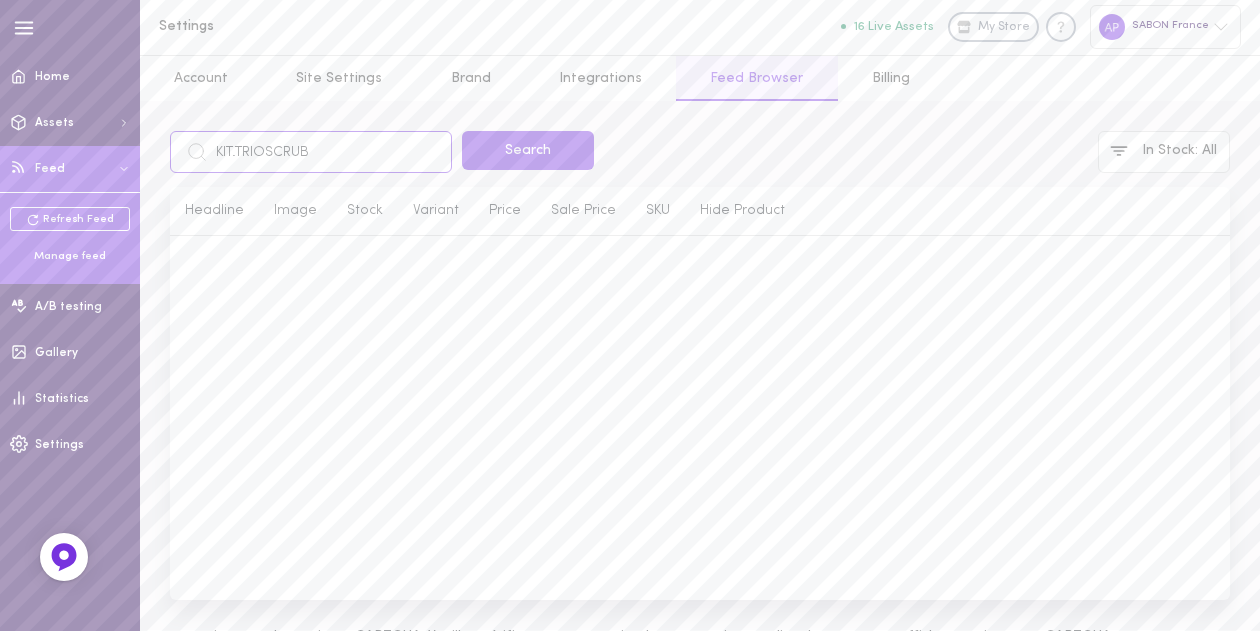click on "KIT.TRIOSCRUB" at bounding box center (311, 152) 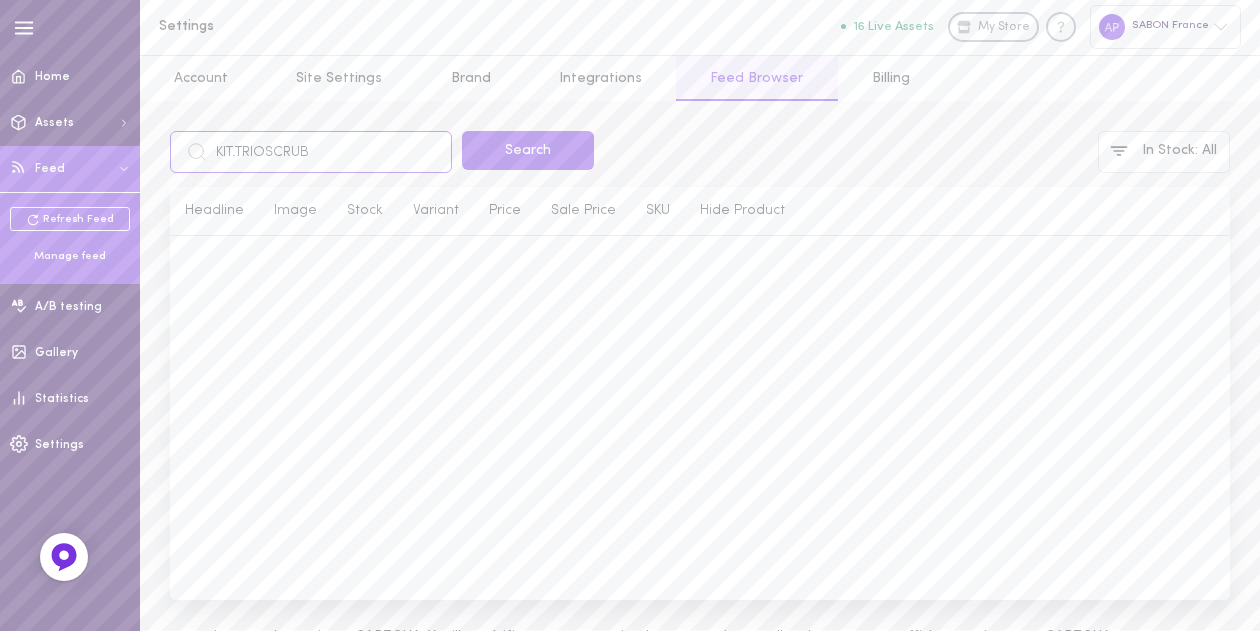 click on "KIT.TRIOSCRUB" at bounding box center (311, 152) 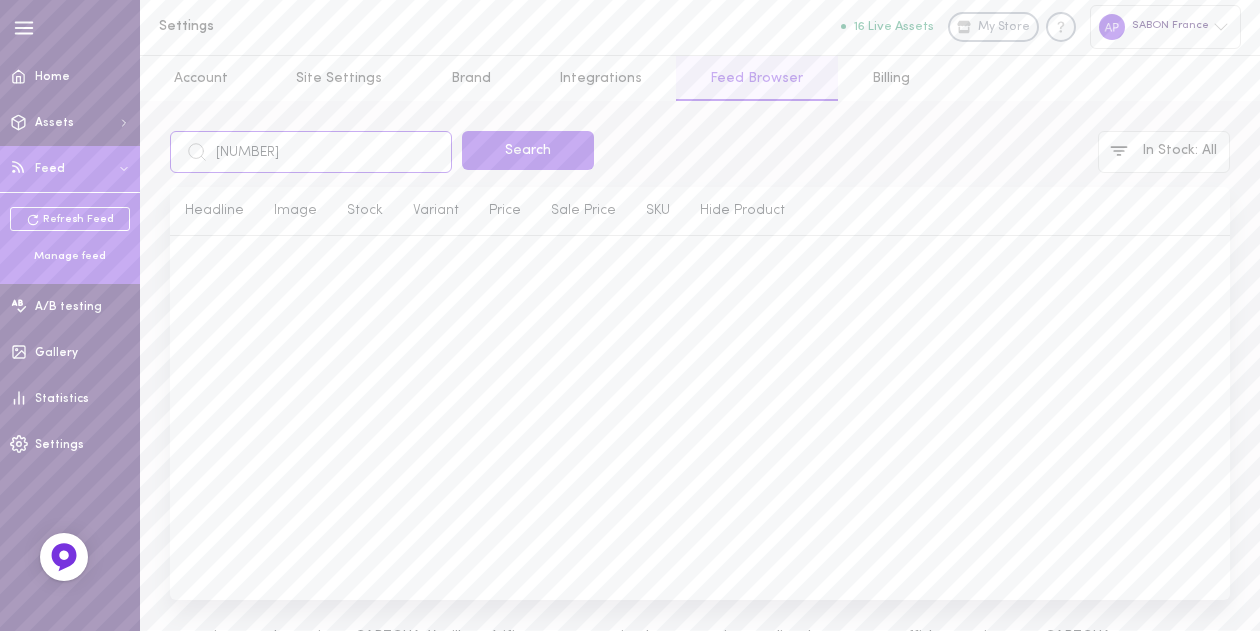 type on "[NUMBER]" 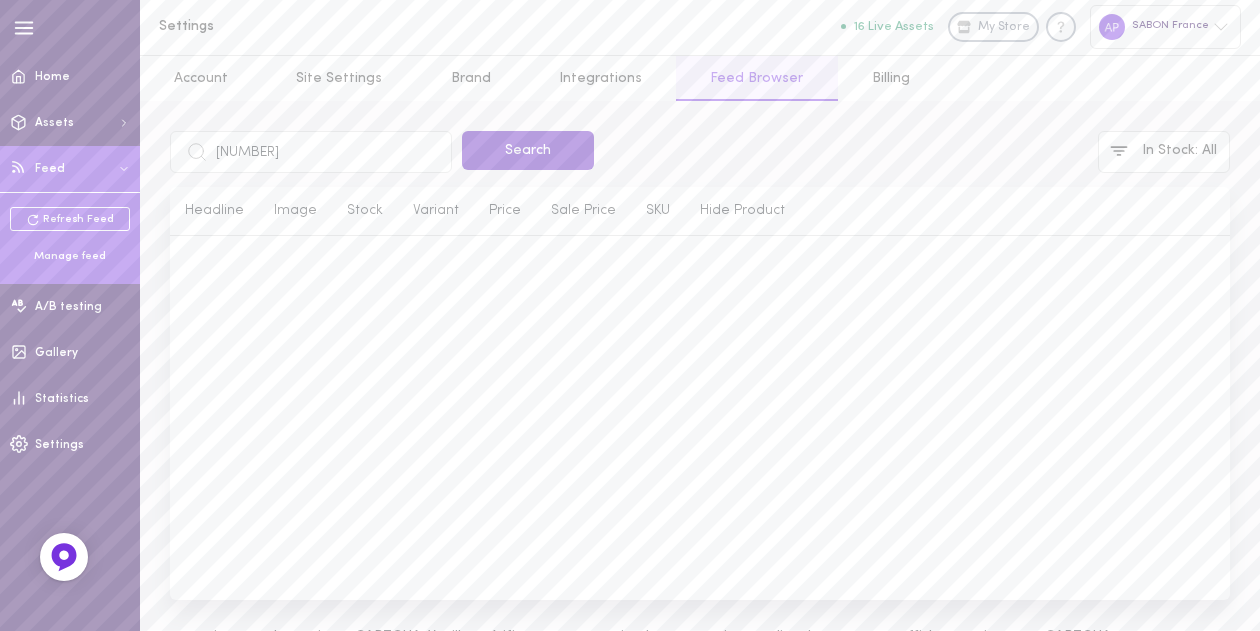 click on "Search" at bounding box center (528, 150) 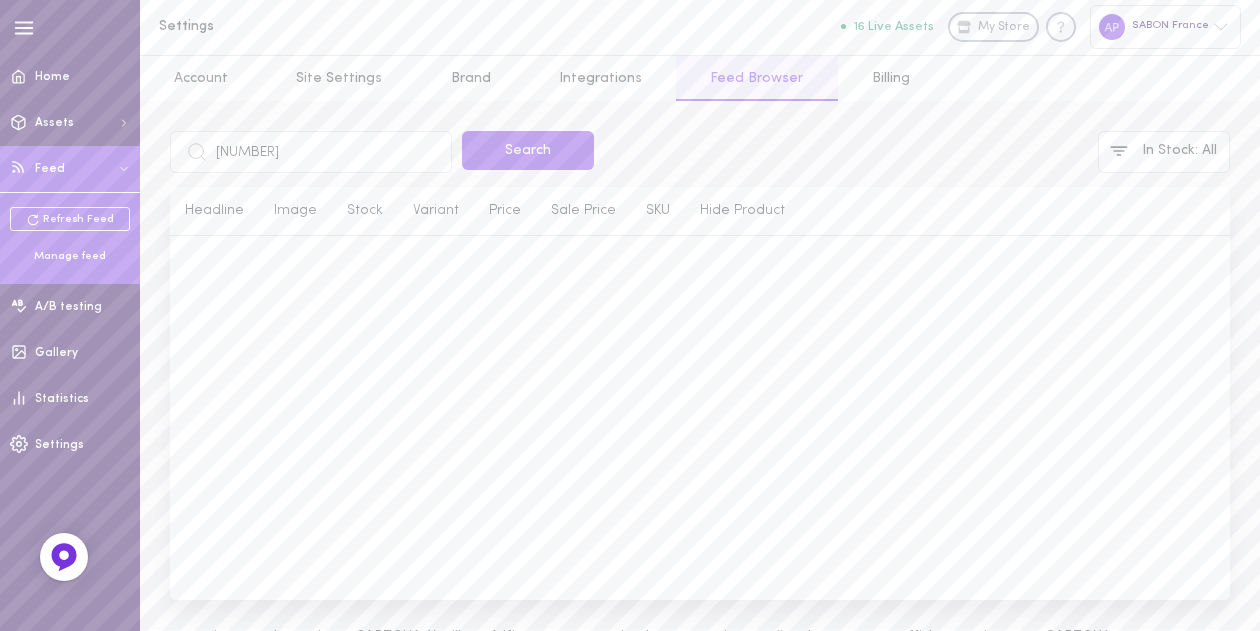 click on "[NUMBER]" at bounding box center [311, 152] 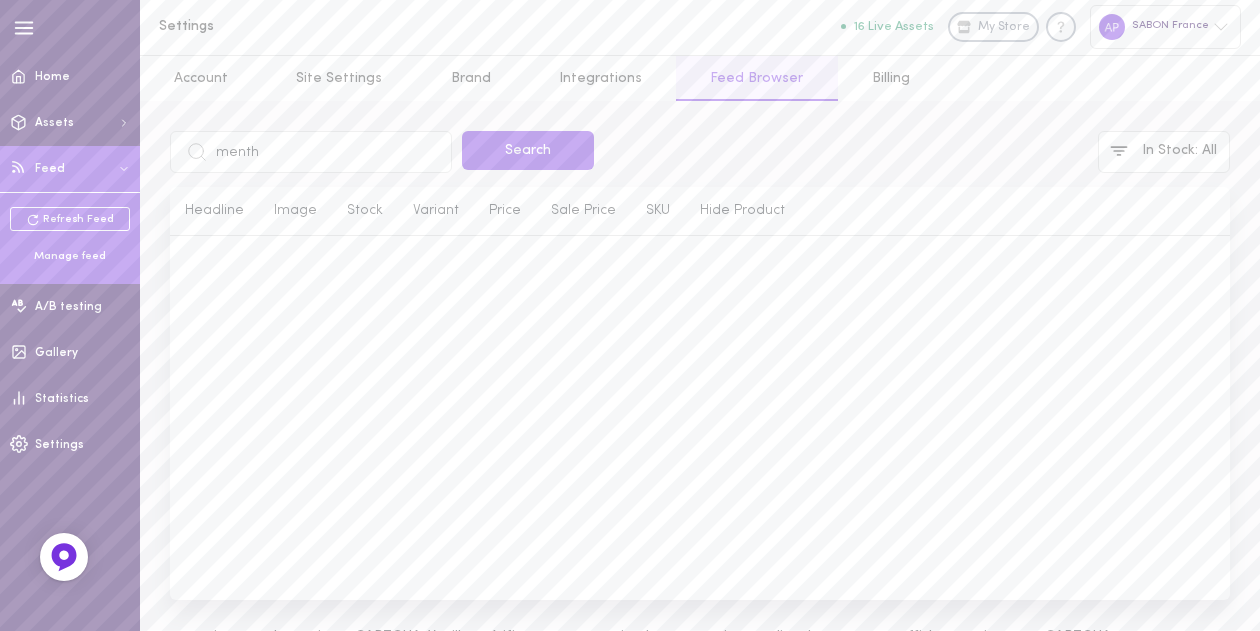 type on "menthe" 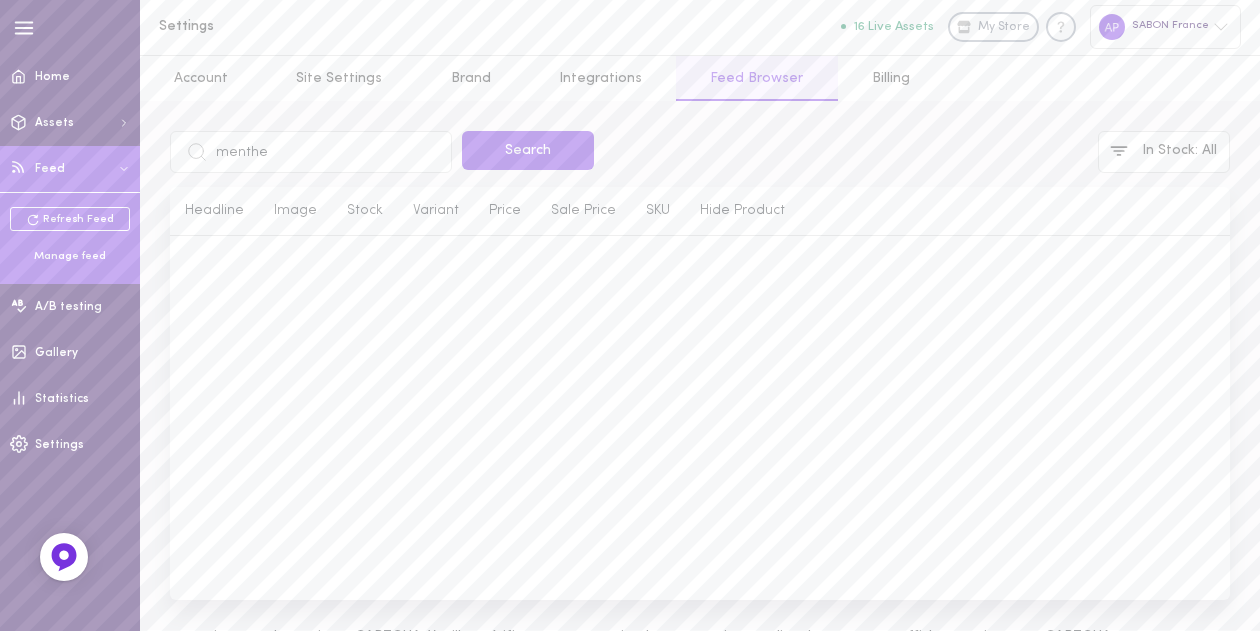 click on "Search" at bounding box center (528, 150) 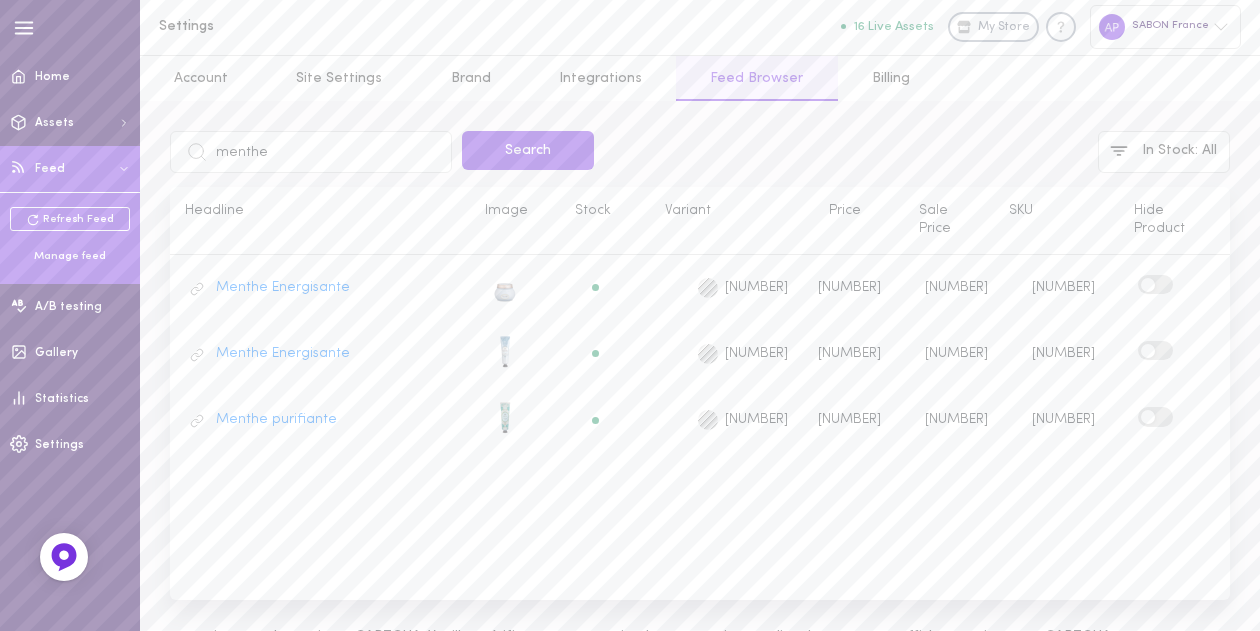 click on "menthe" at bounding box center [311, 152] 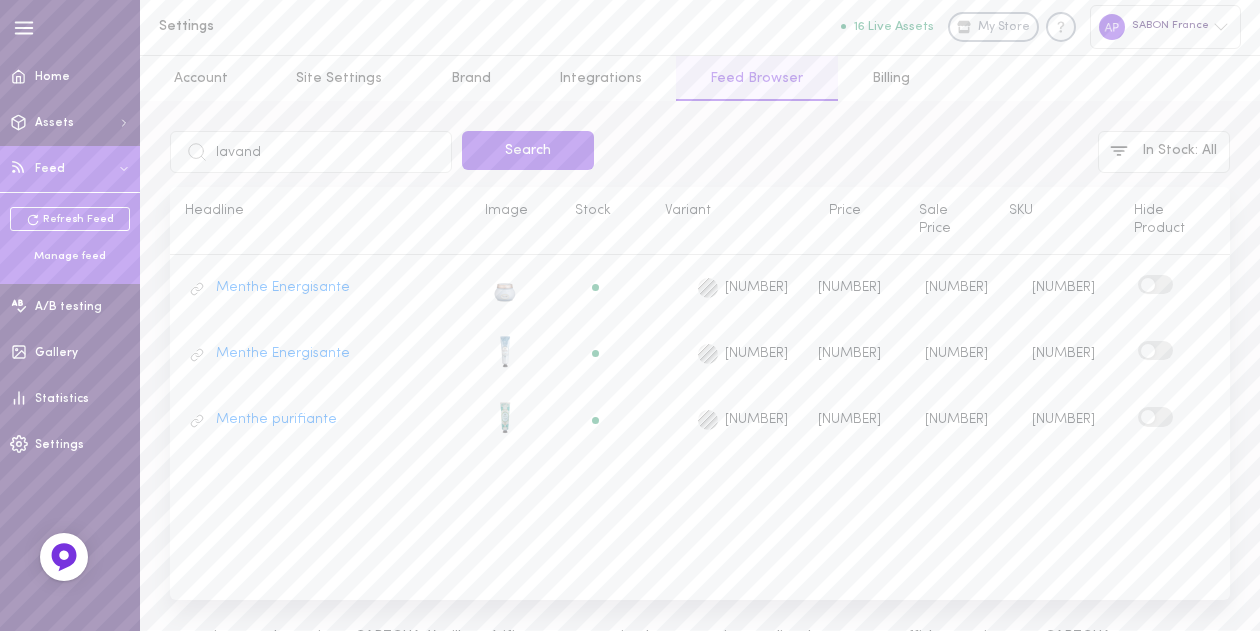 type on "lavande" 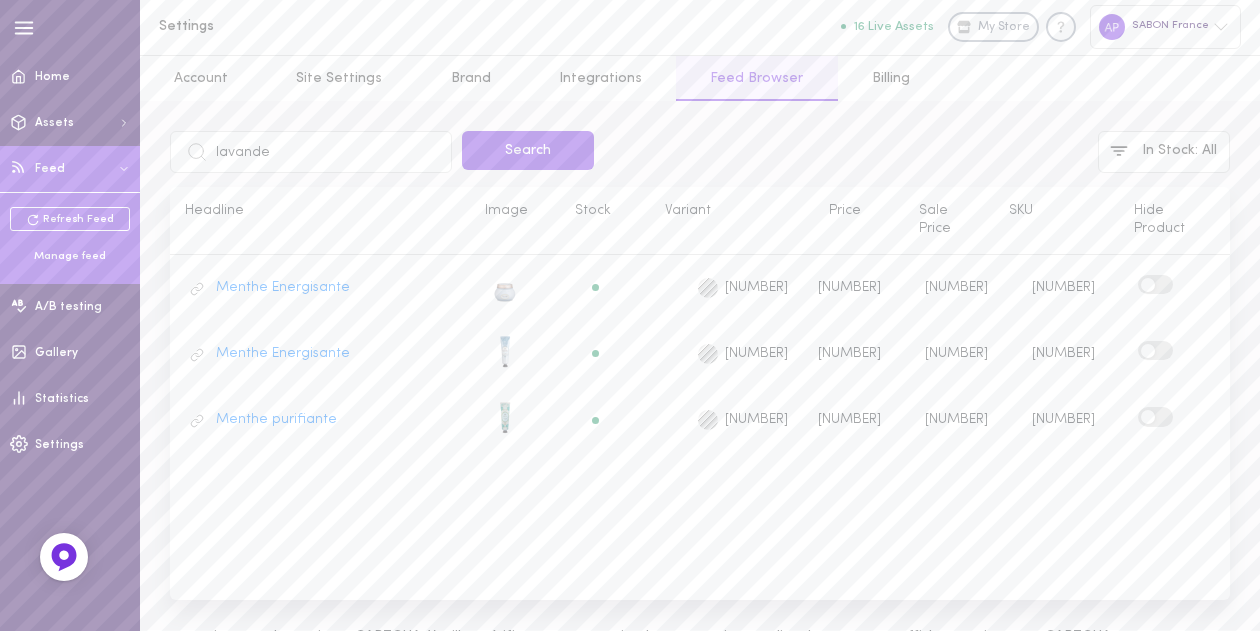 click on "Search" at bounding box center (528, 150) 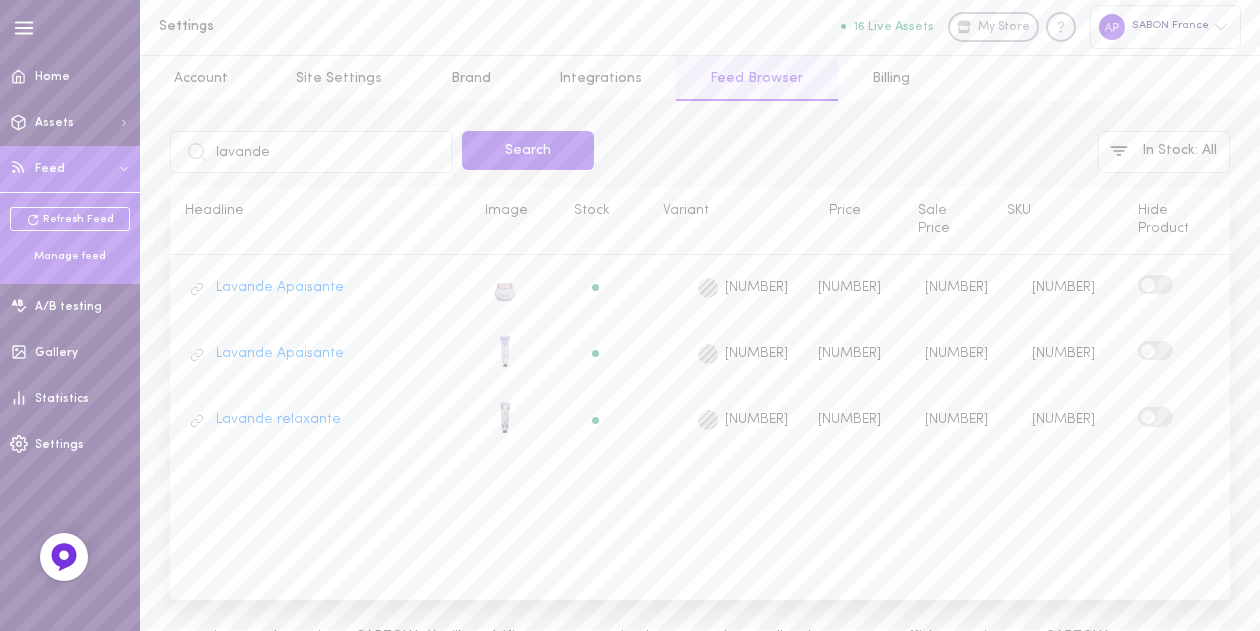 click on "lavande" at bounding box center [311, 152] 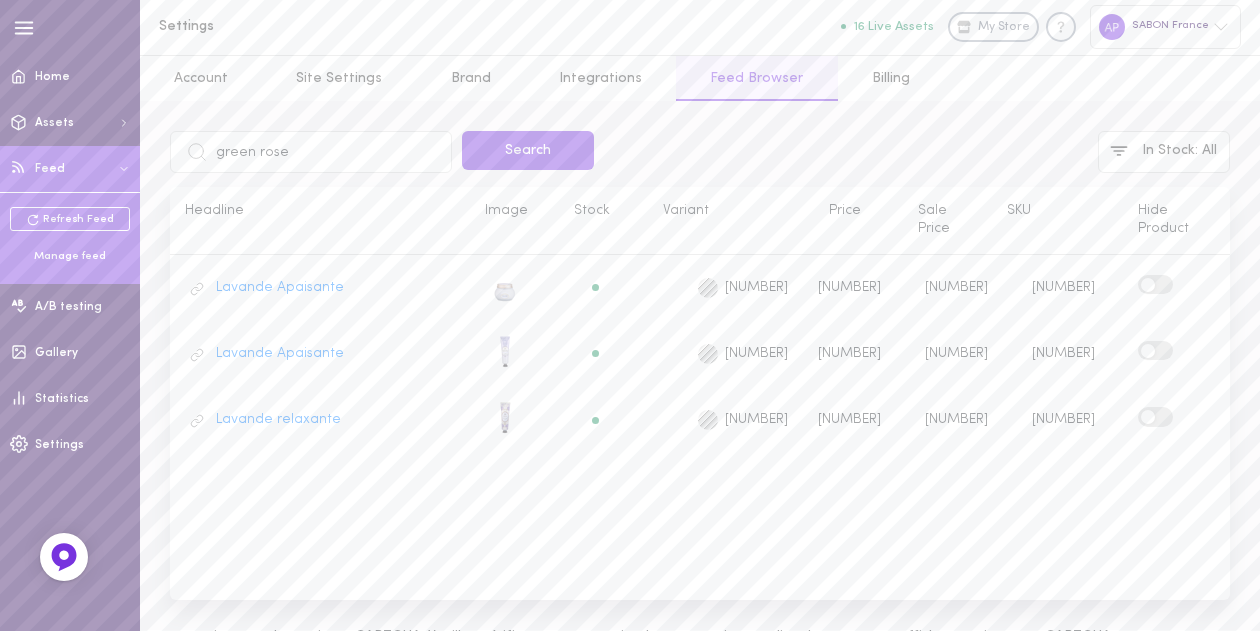 type on "green rose" 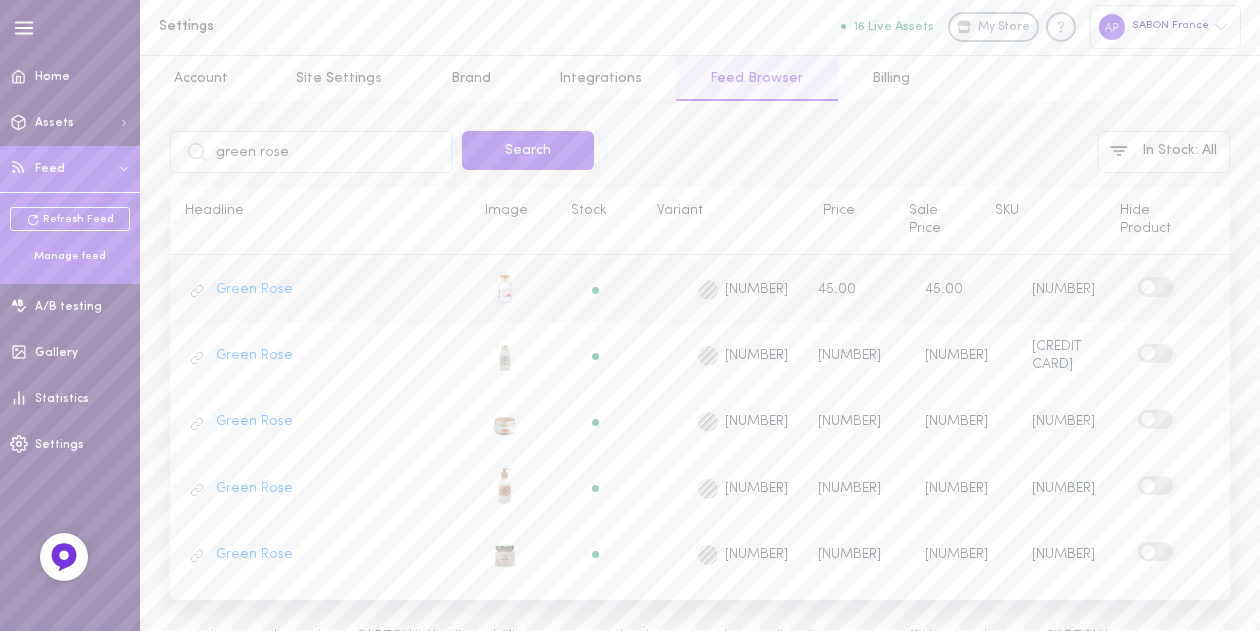 scroll, scrollTop: 0, scrollLeft: 0, axis: both 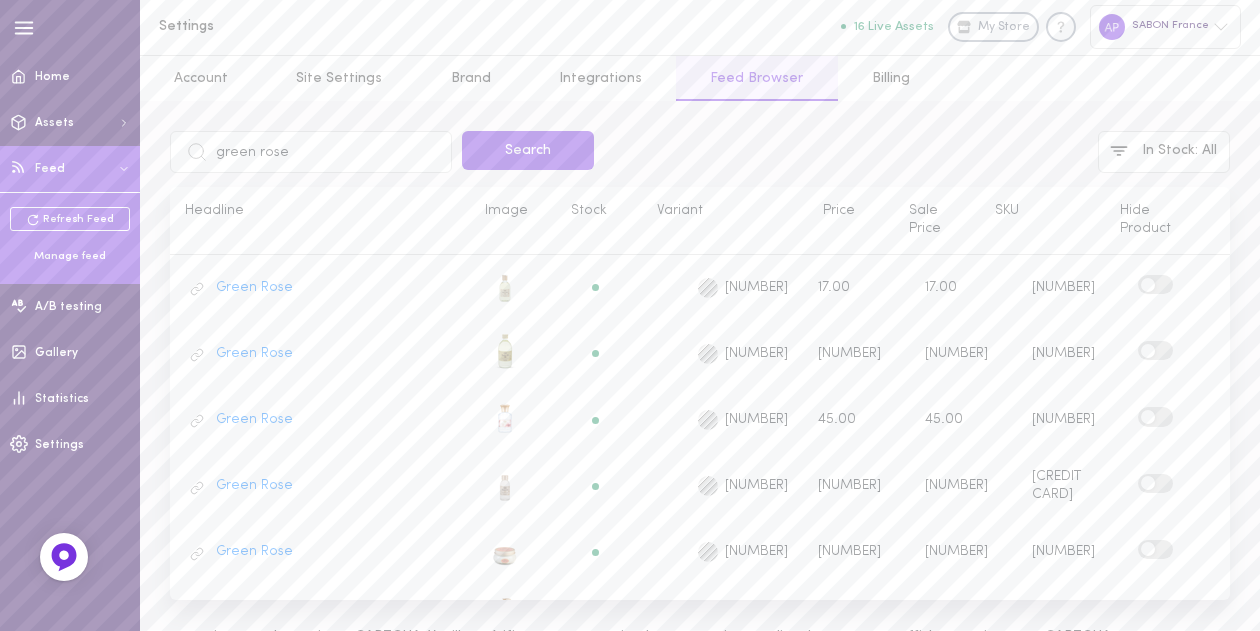 click on "green rose" at bounding box center [311, 152] 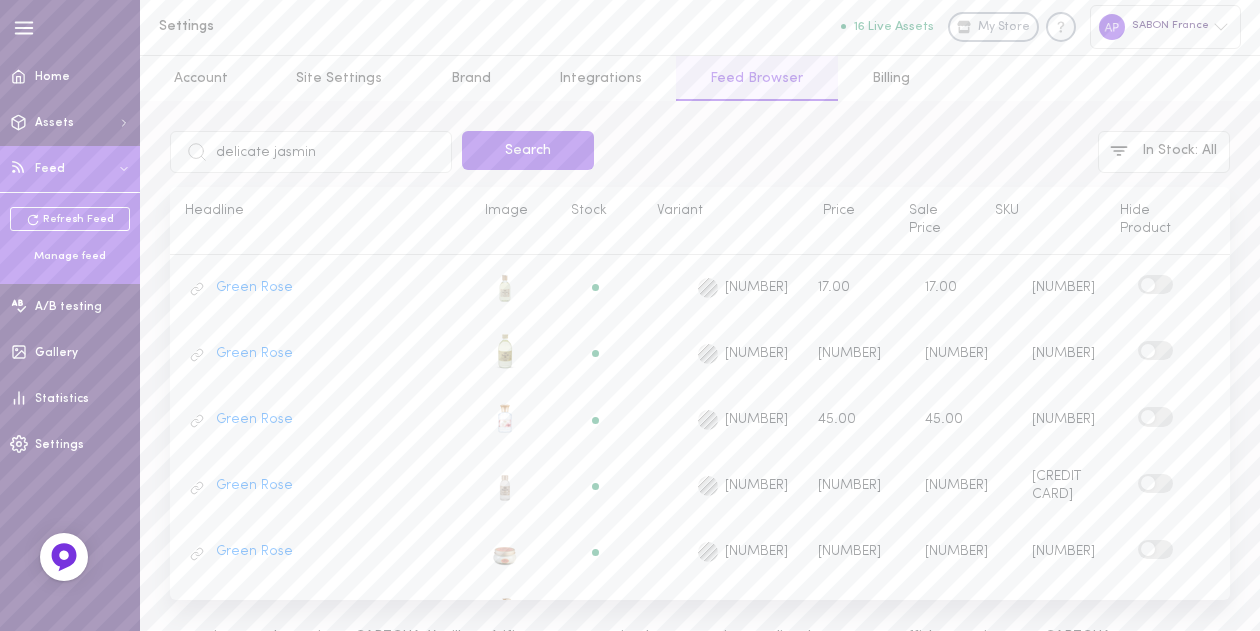 type on "delicate jasmine" 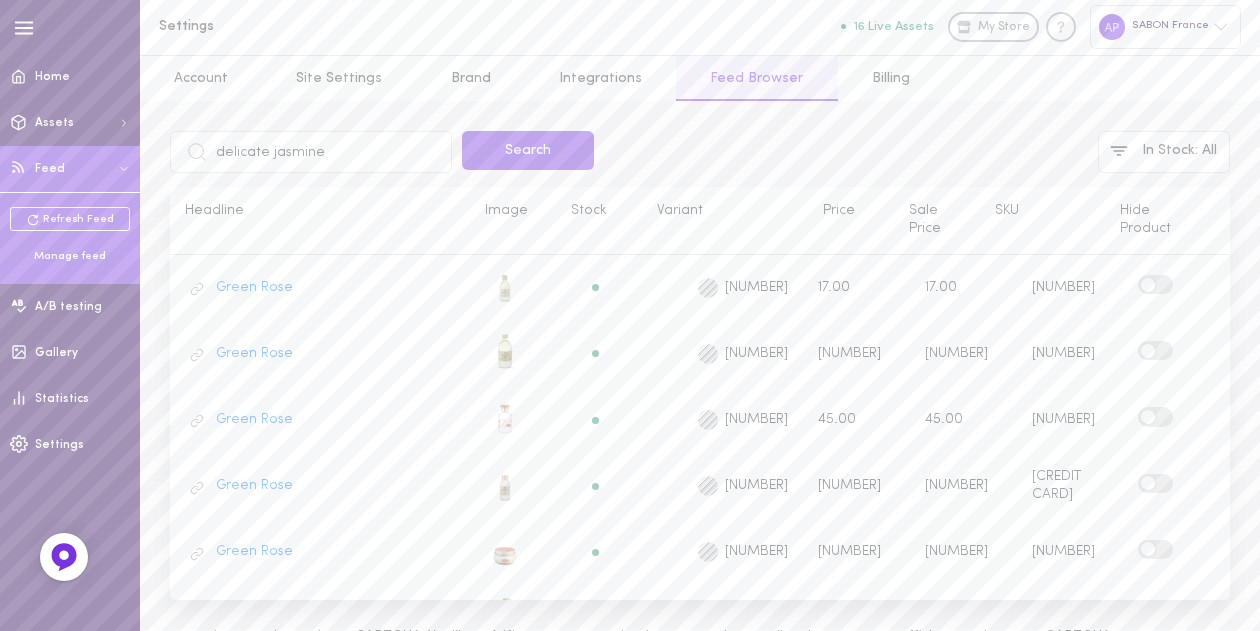 click on "Search" at bounding box center [528, 150] 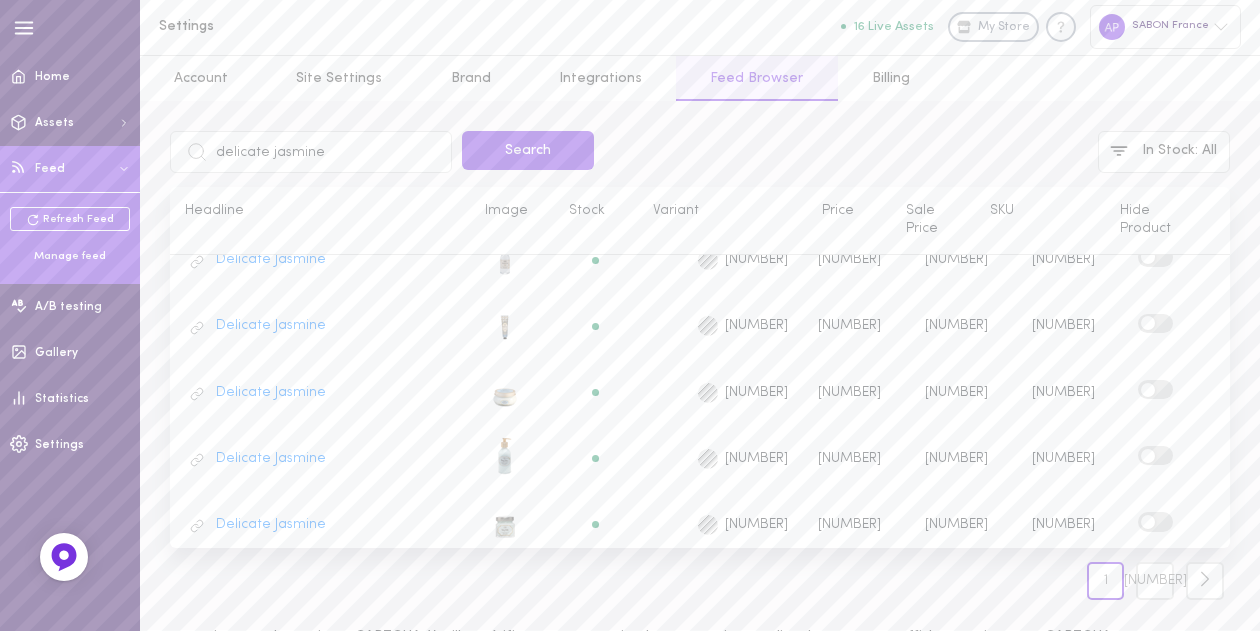 scroll, scrollTop: 0, scrollLeft: 0, axis: both 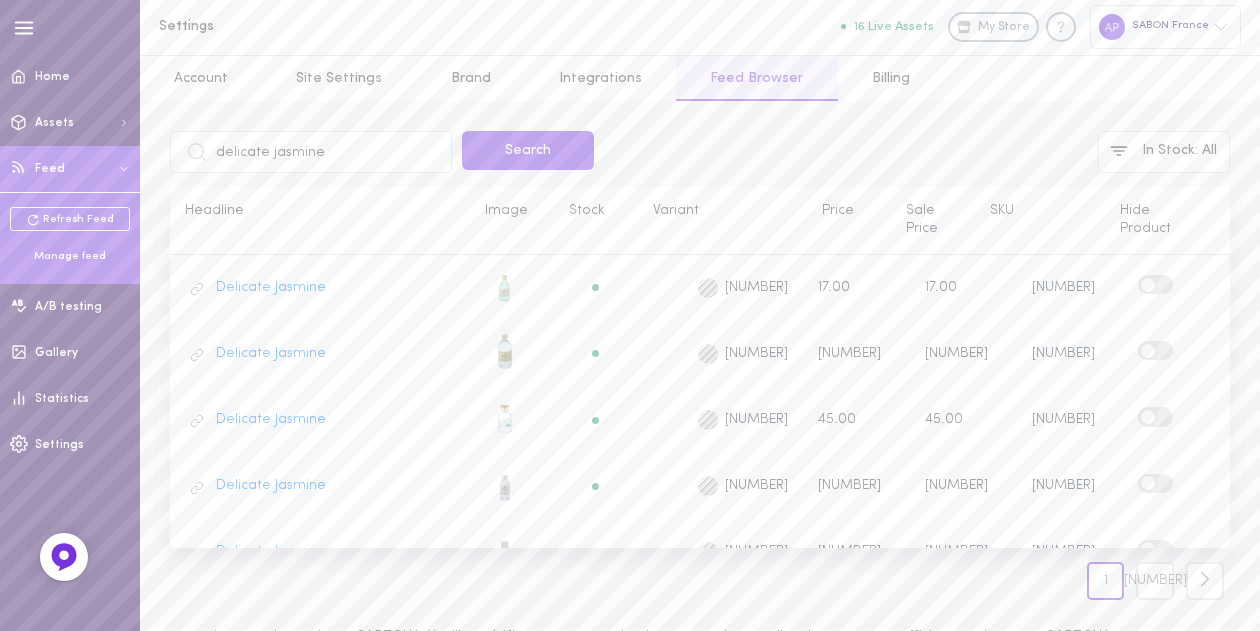 click on "delicate jasmine" at bounding box center [311, 152] 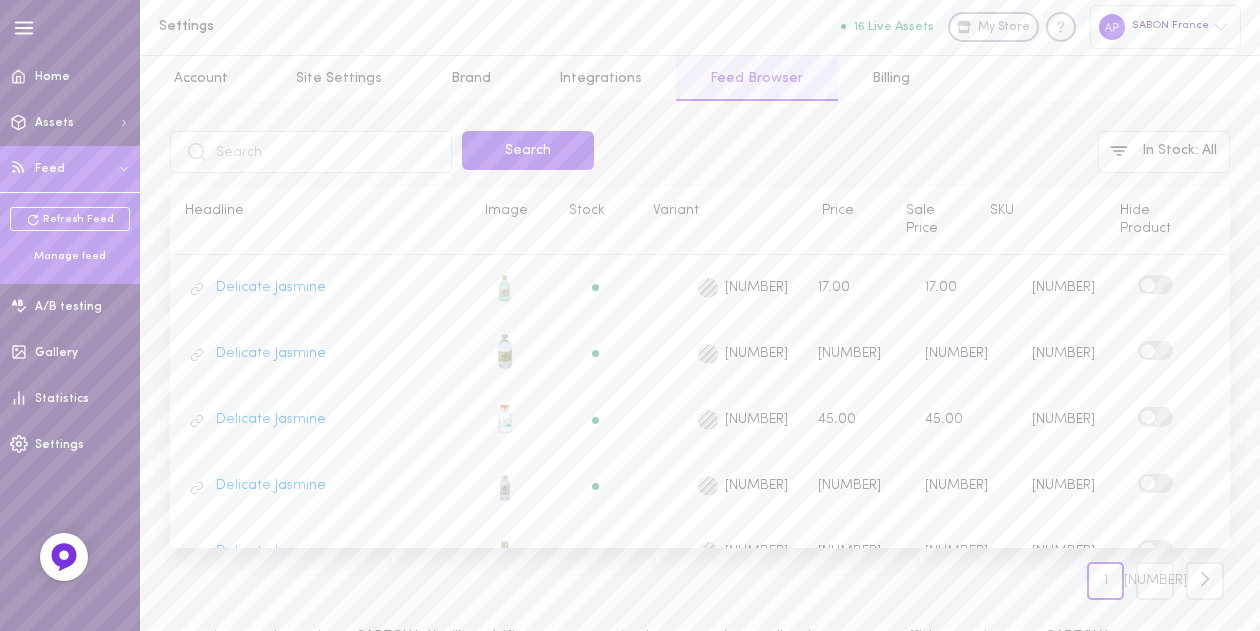 type 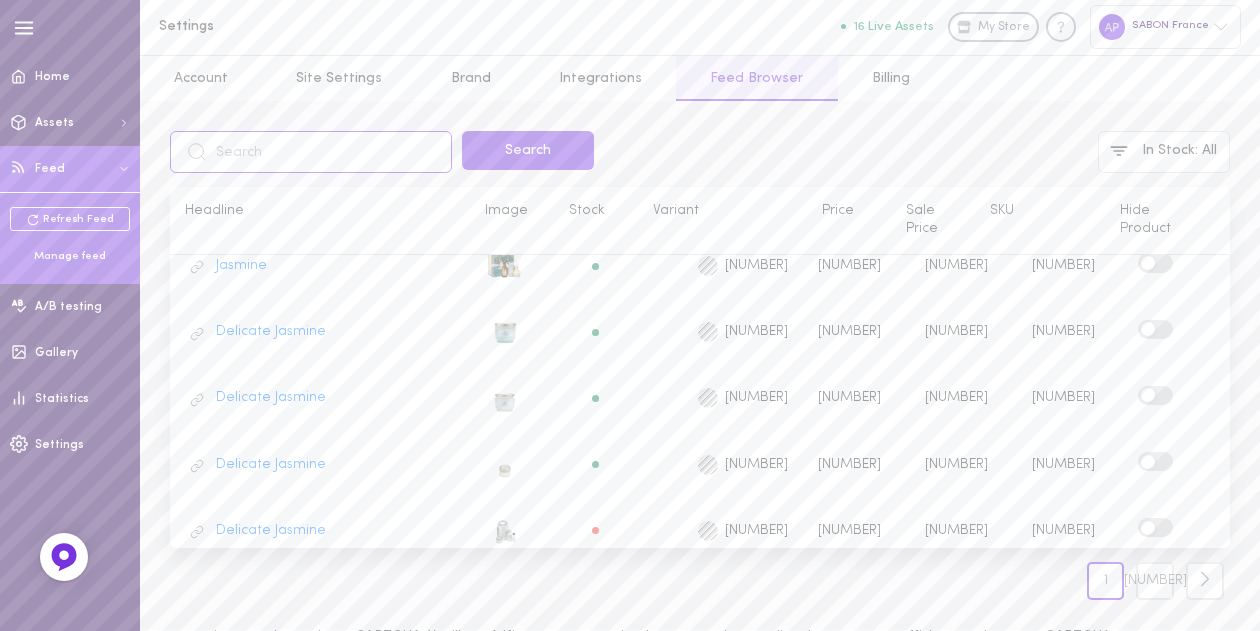 scroll, scrollTop: 990, scrollLeft: 0, axis: vertical 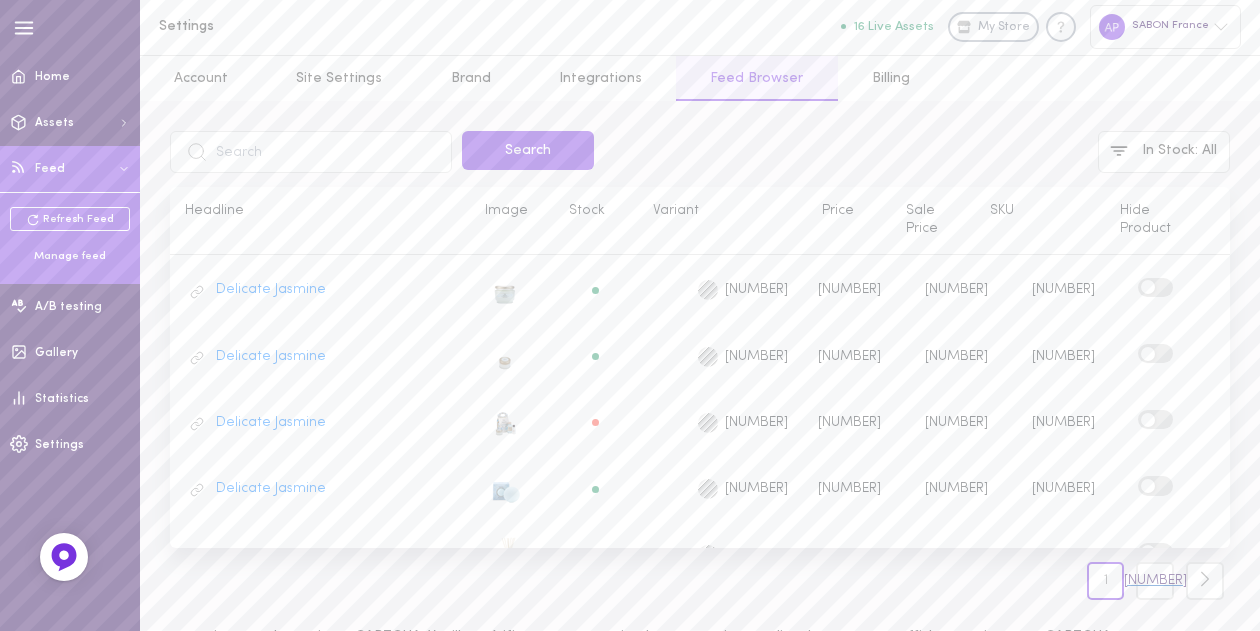 click on "[NUMBER]" at bounding box center [1155, 581] 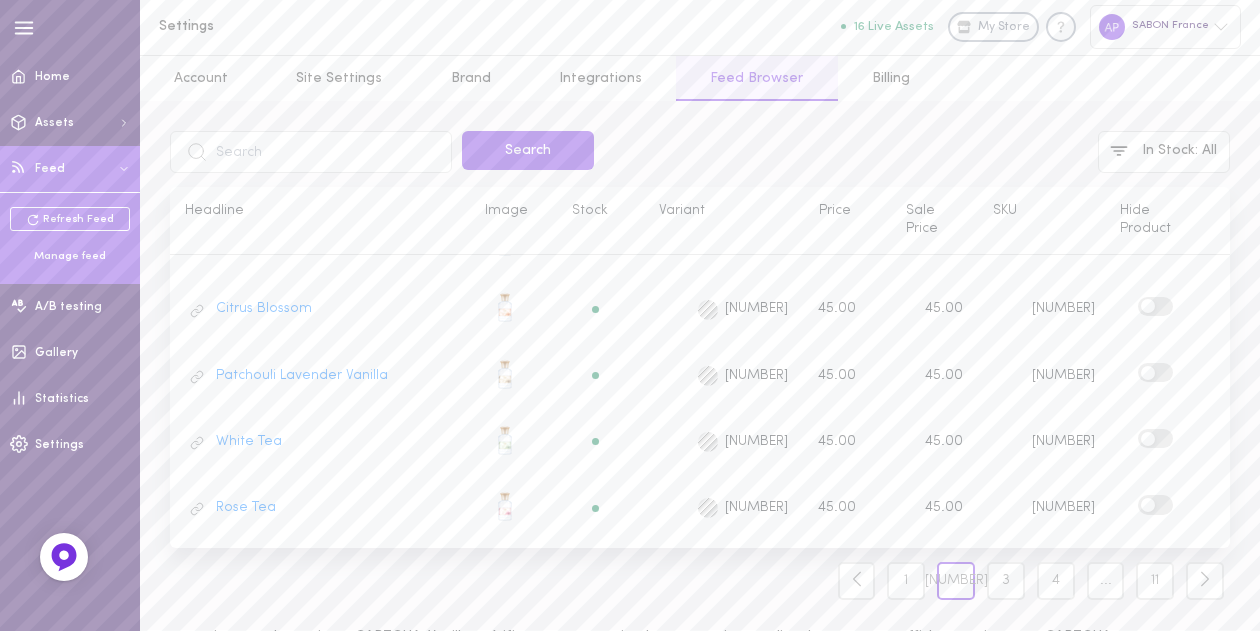 scroll, scrollTop: 990, scrollLeft: 0, axis: vertical 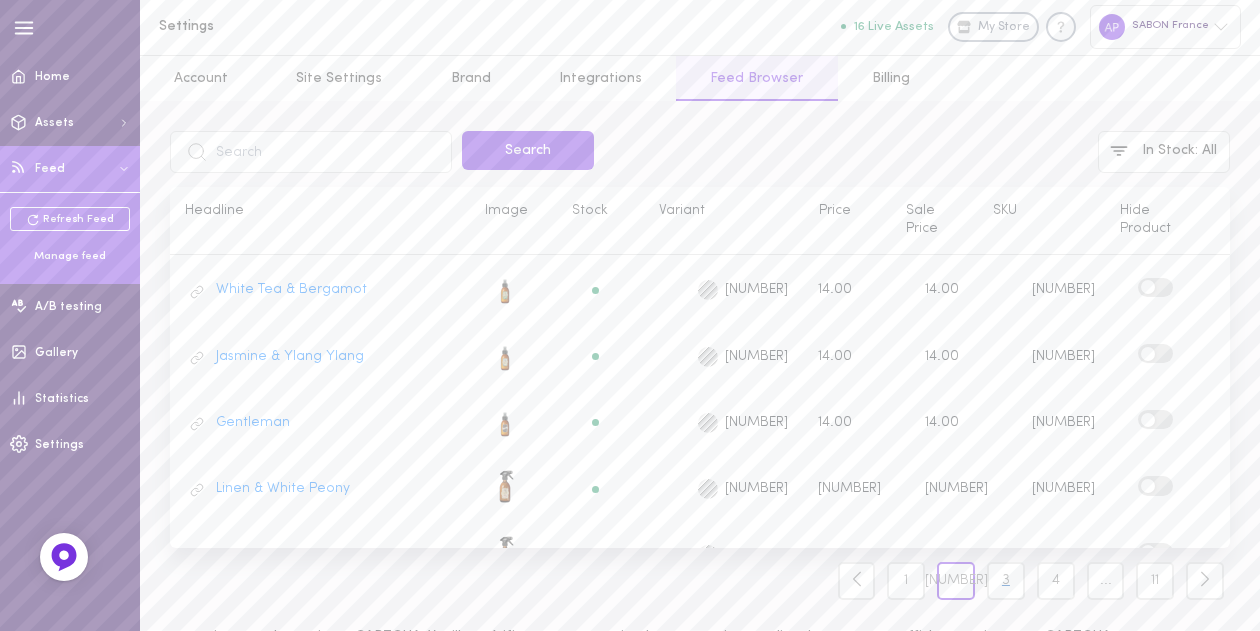 click on "3" at bounding box center (1006, 581) 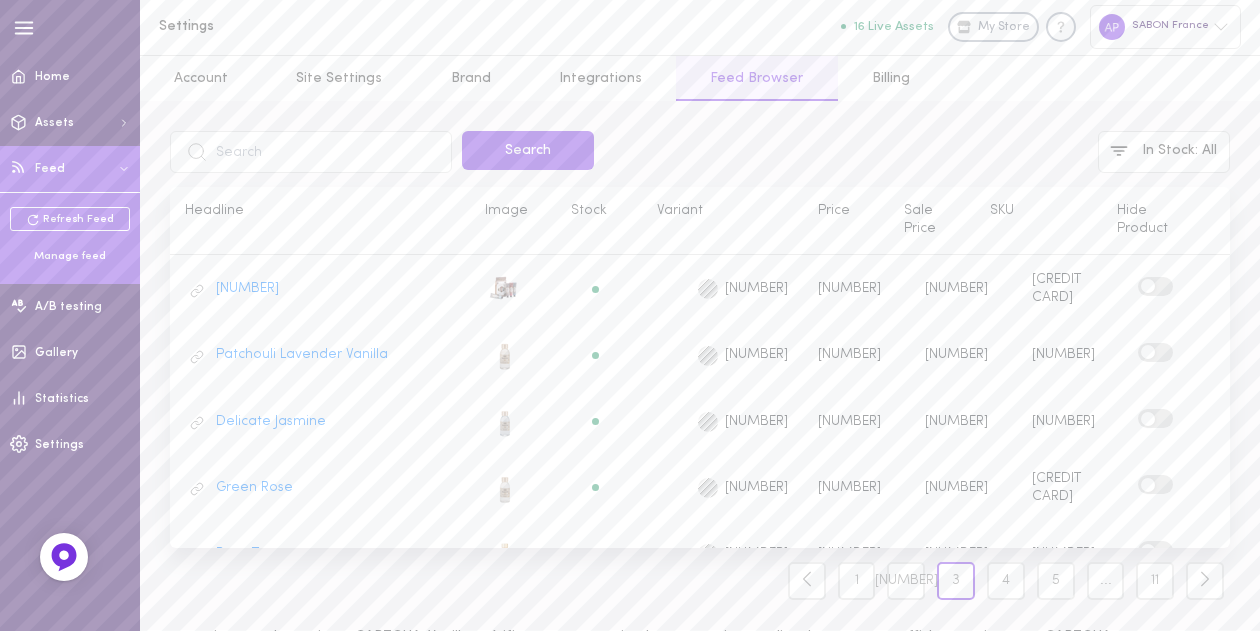 scroll, scrollTop: 990, scrollLeft: 0, axis: vertical 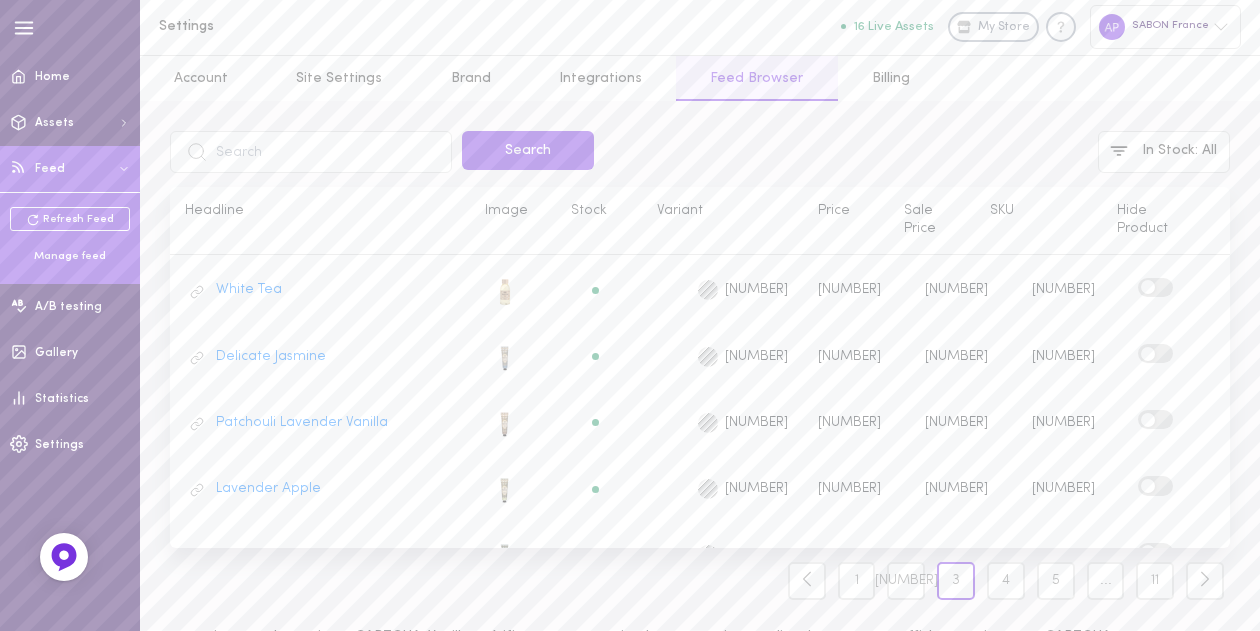click on "Sale Price" at bounding box center [932, 220] 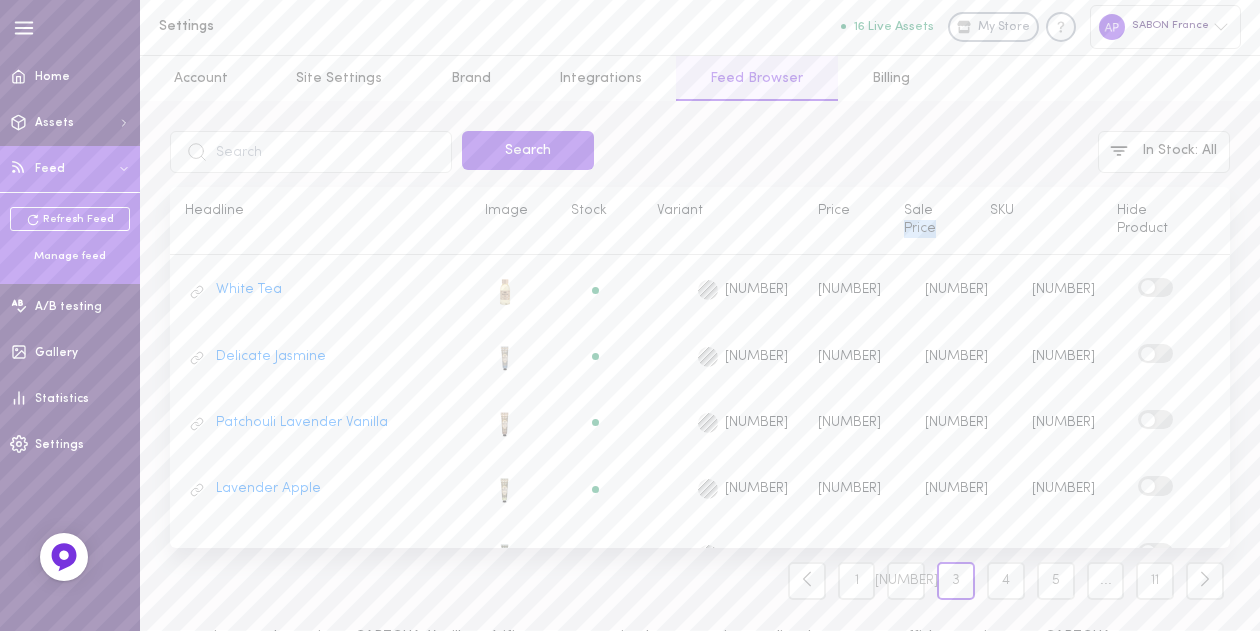 click on "Sale Price" at bounding box center [932, 220] 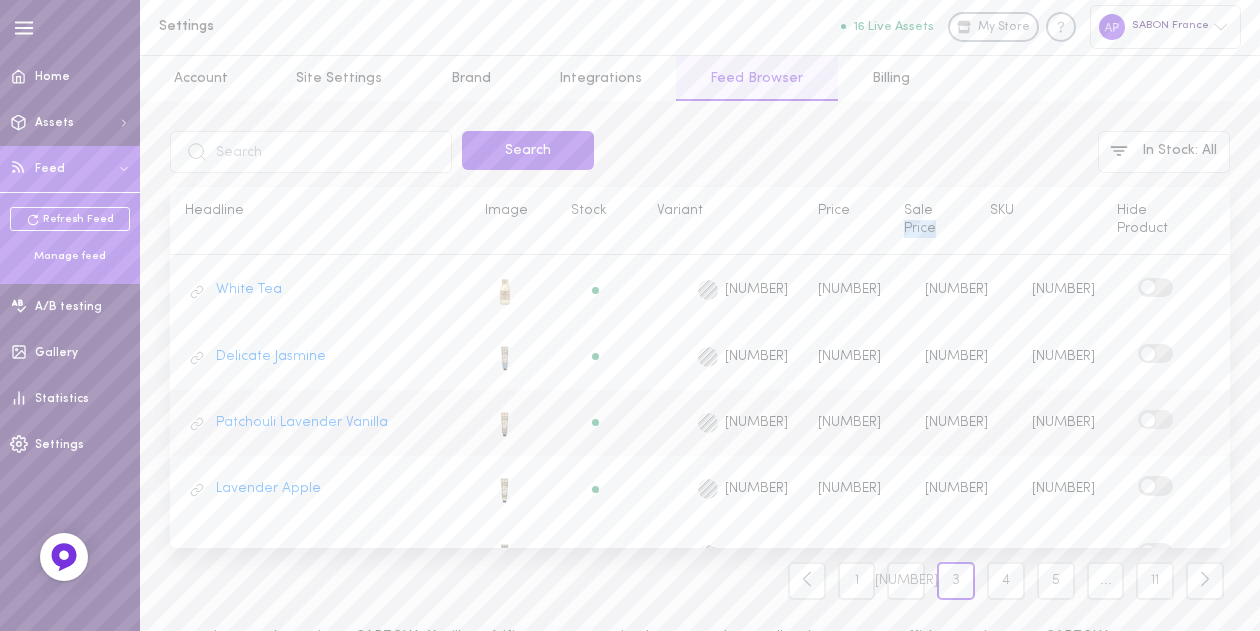 scroll, scrollTop: 0, scrollLeft: 0, axis: both 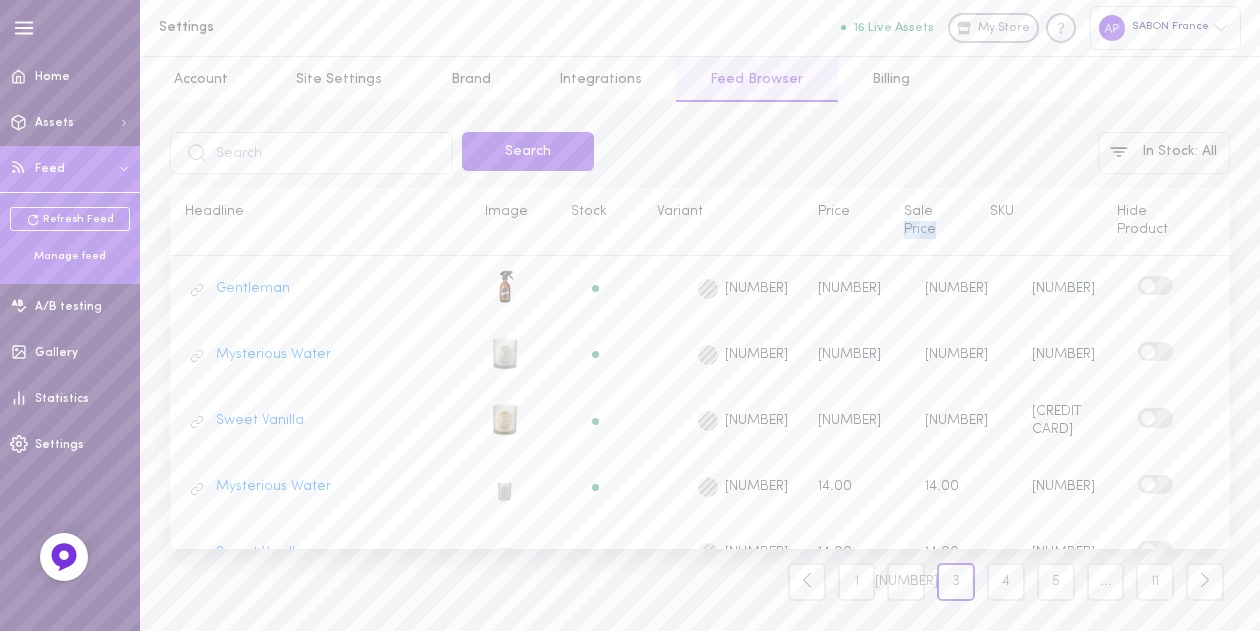click on "In Stock : All" at bounding box center [1164, 153] 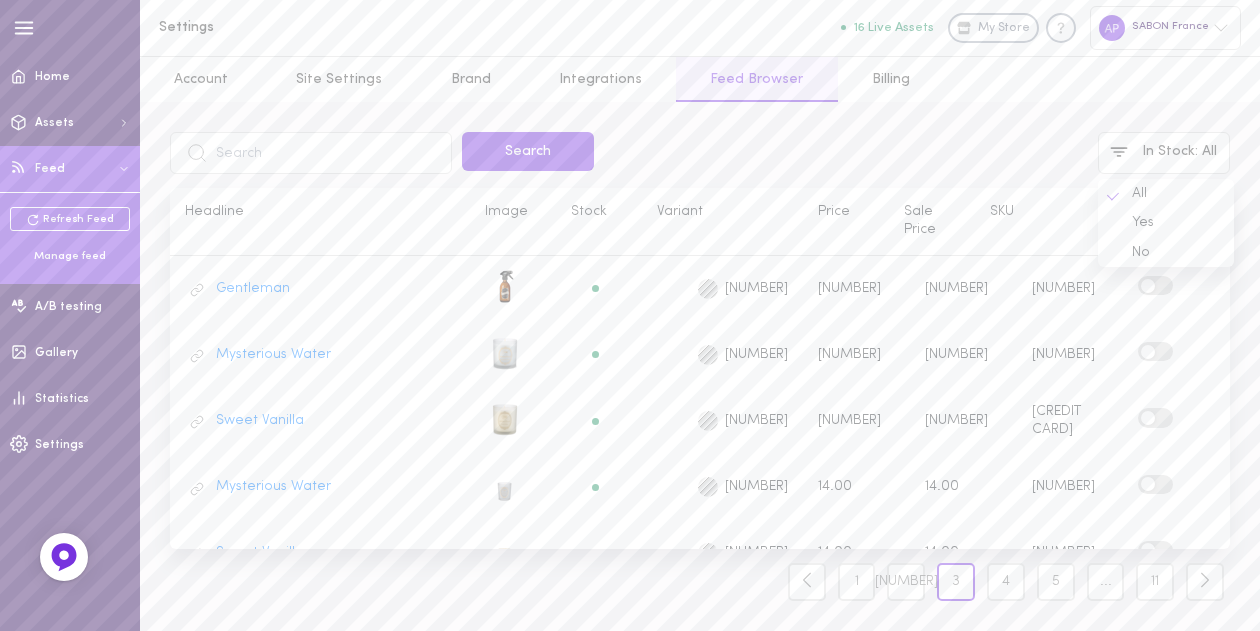 click at bounding box center (630, 315) 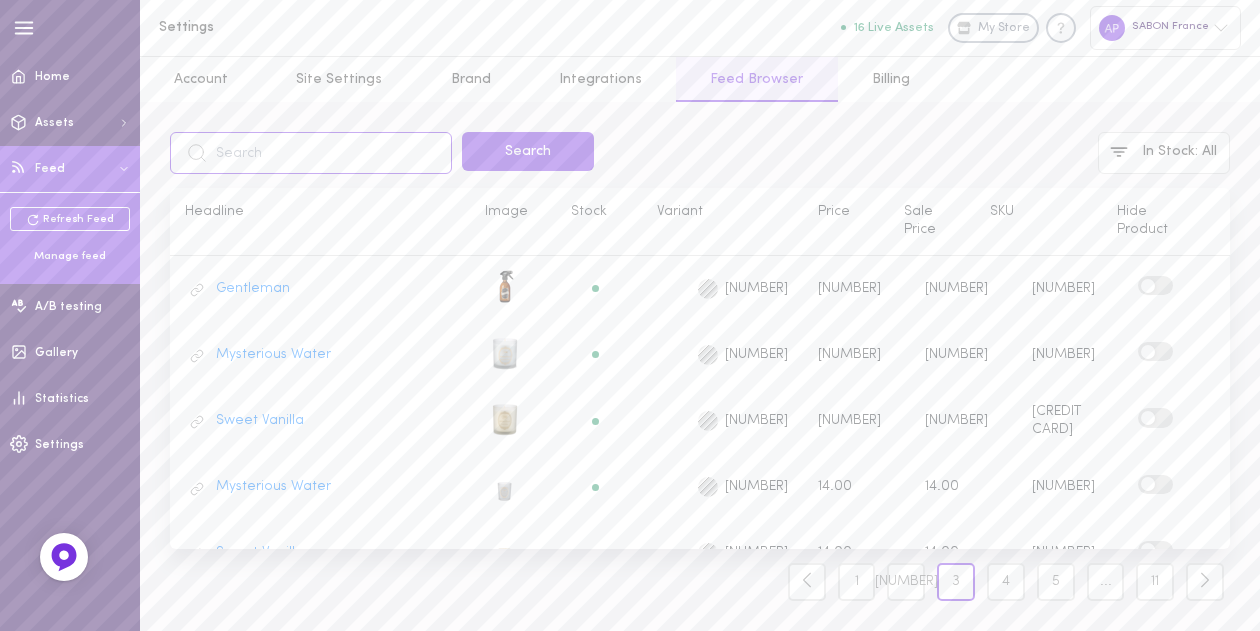 click at bounding box center (311, 153) 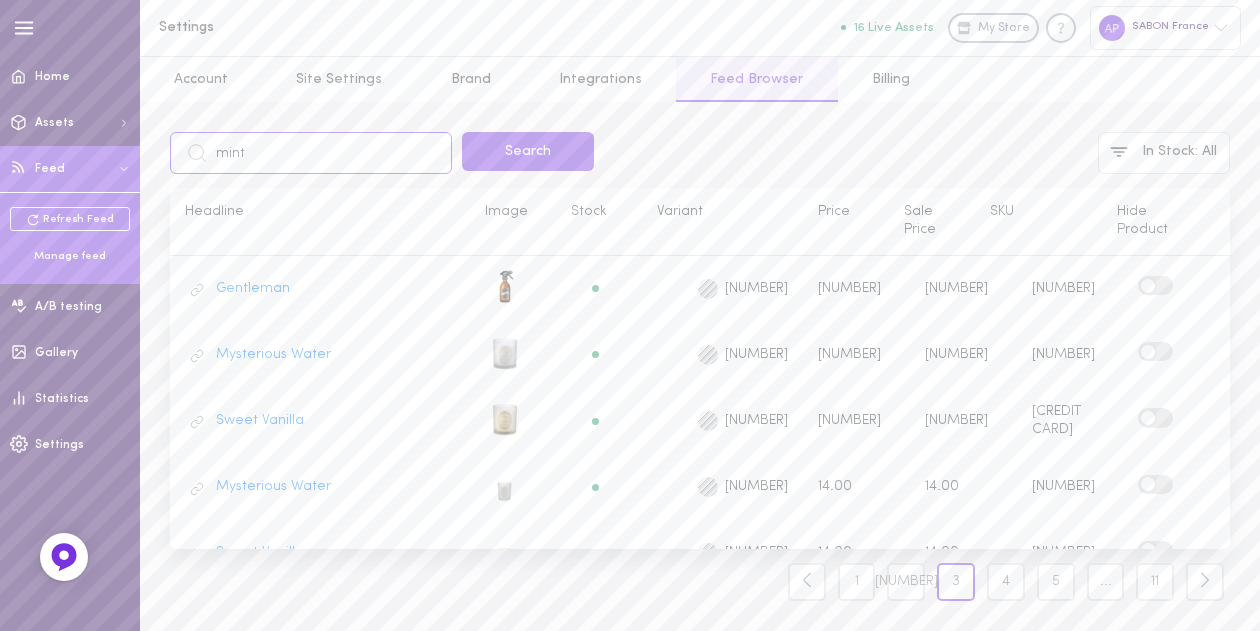 type on "minty" 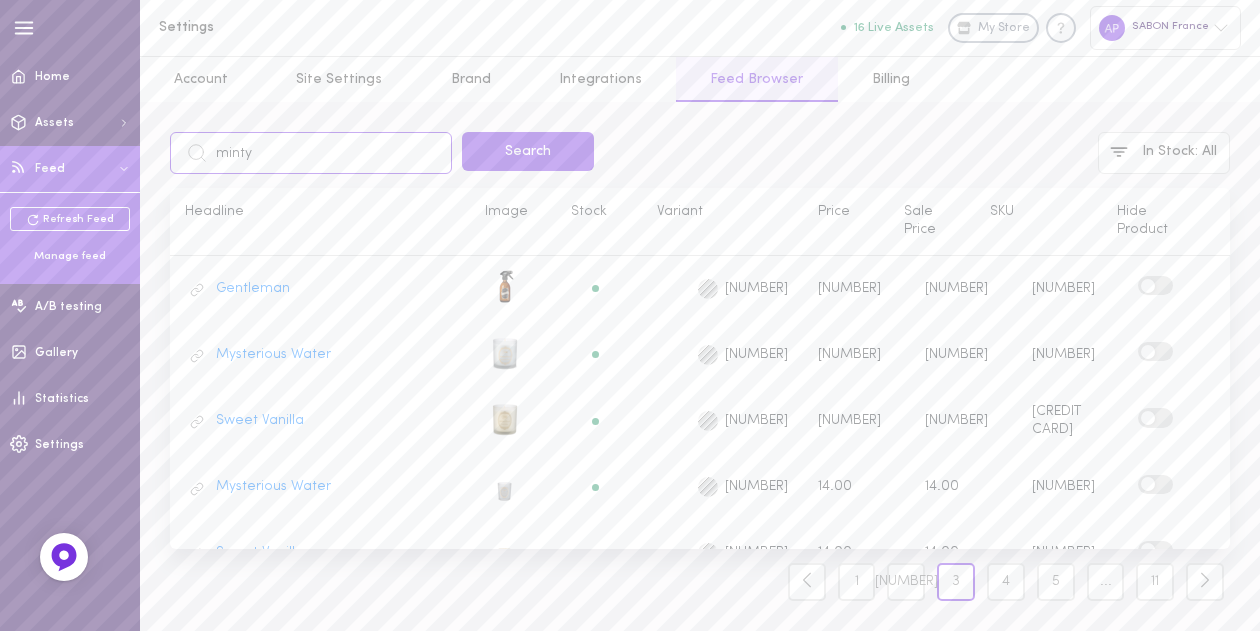 click on "Search" at bounding box center [528, 151] 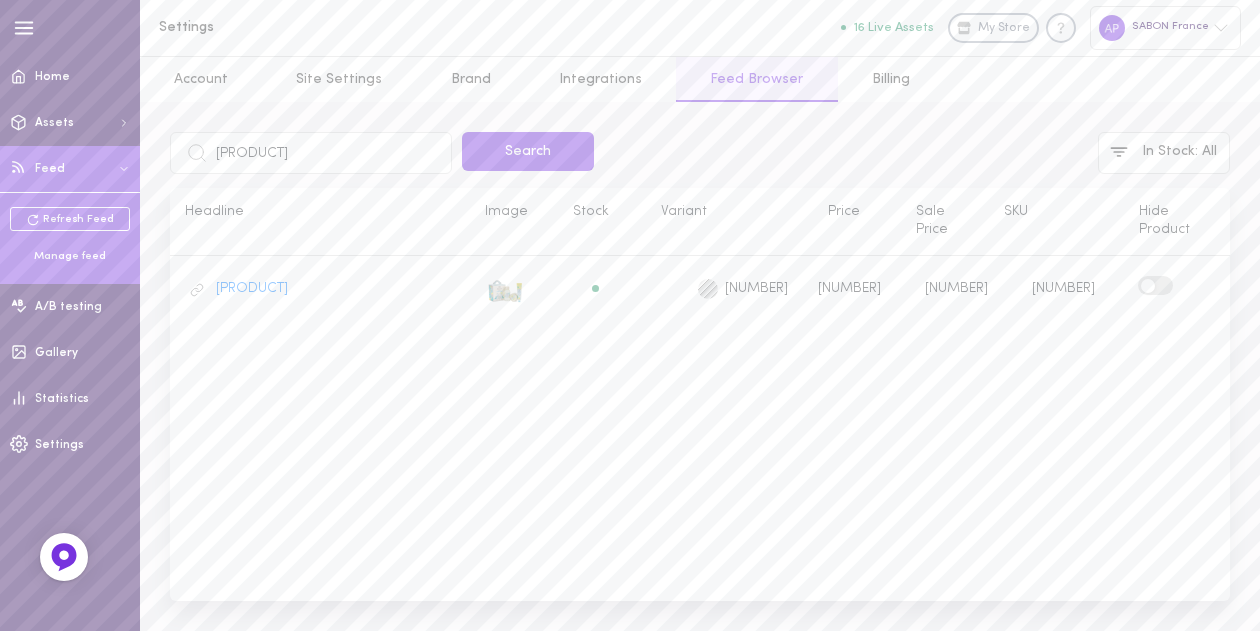 type on "[PRODUCT]" 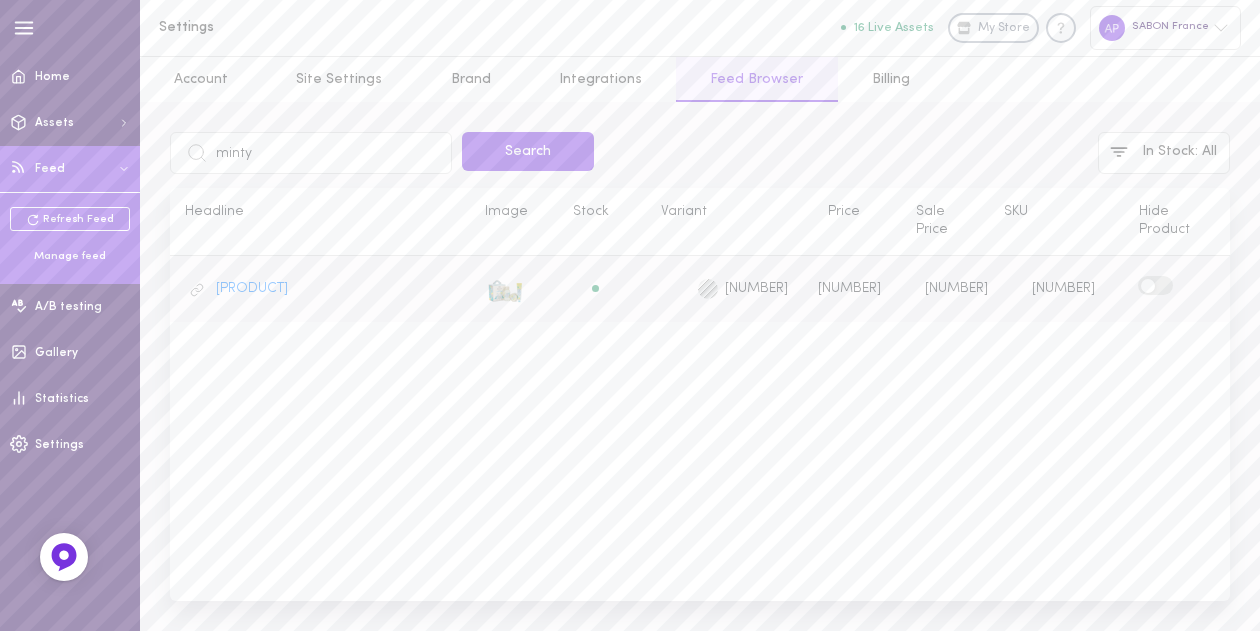 type on "minty" 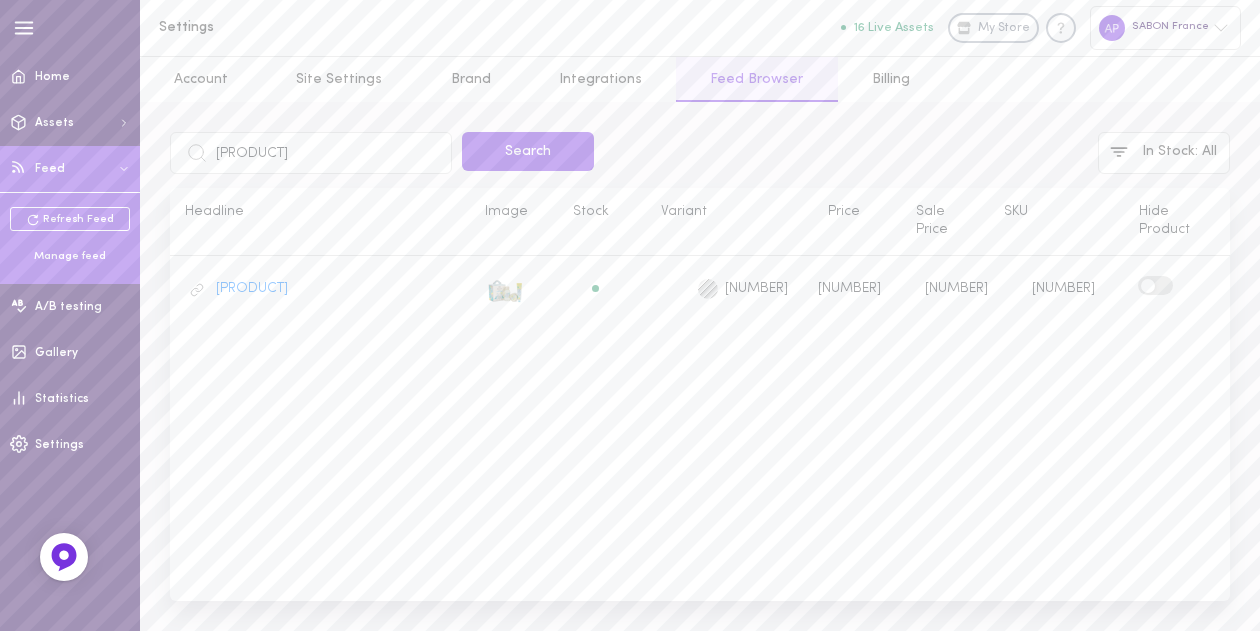 type on "[PRODUCT]" 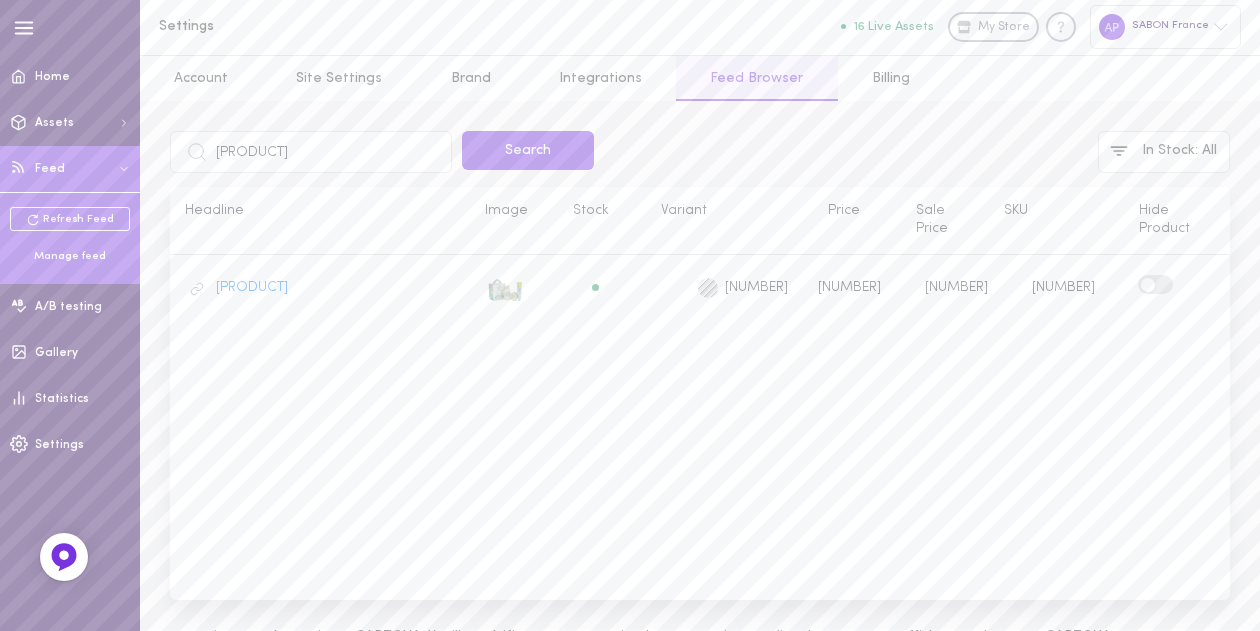 scroll, scrollTop: 0, scrollLeft: 0, axis: both 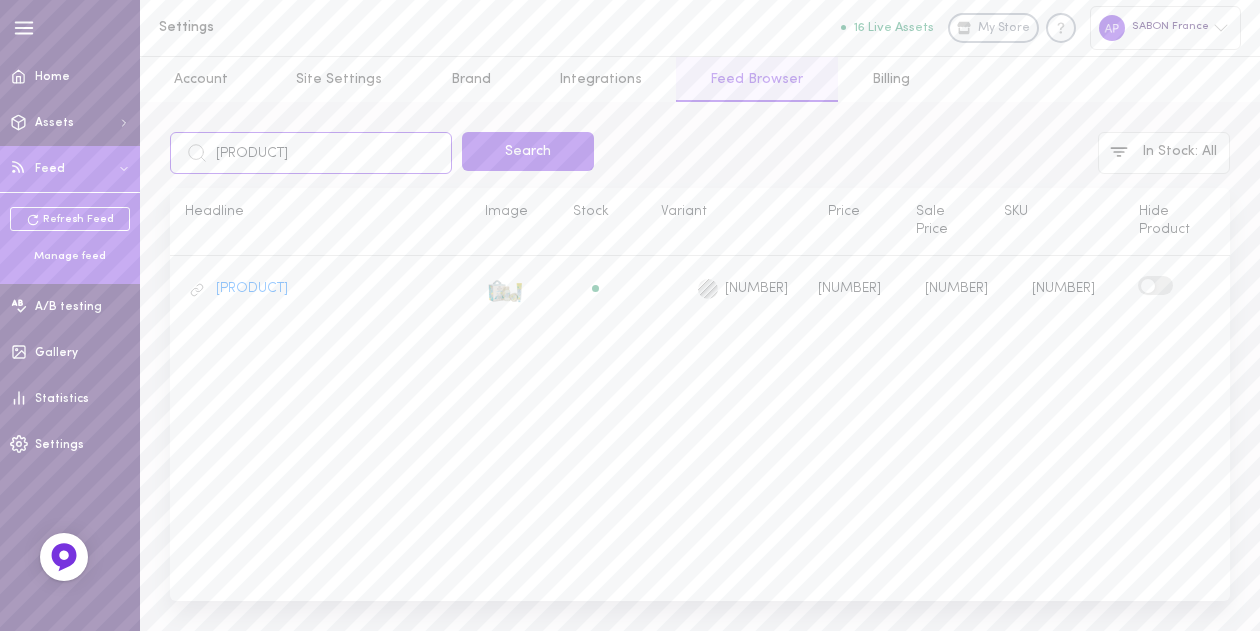 click on "[PRODUCT]" at bounding box center (311, 153) 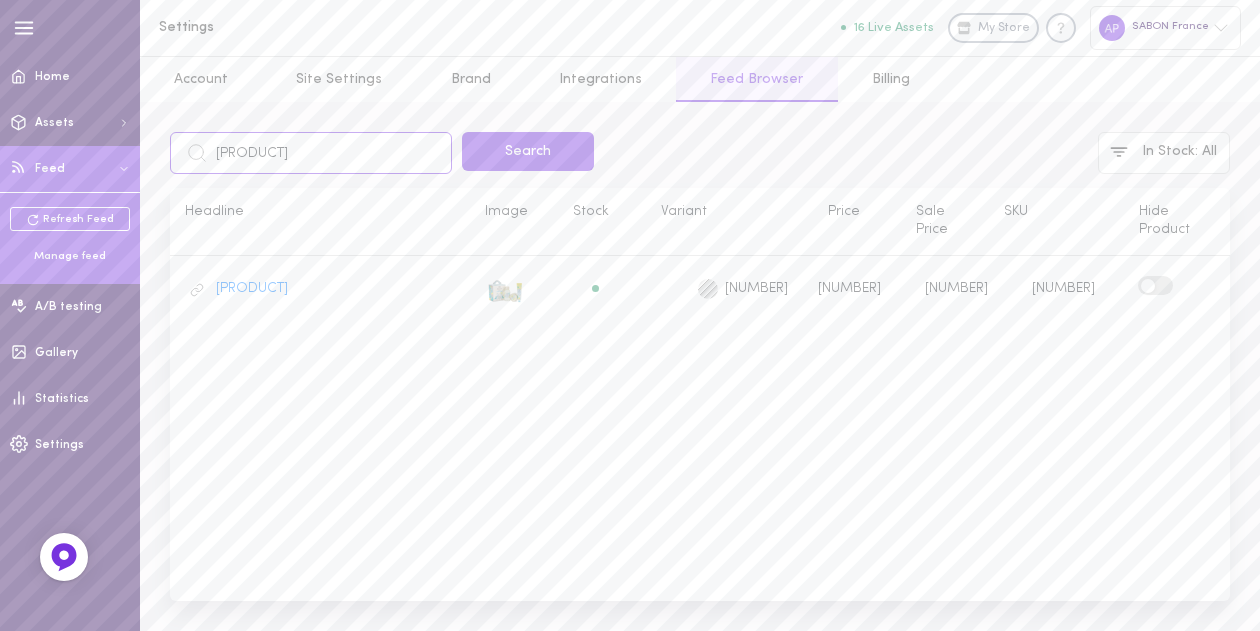 click on "[PRODUCT]" at bounding box center [311, 153] 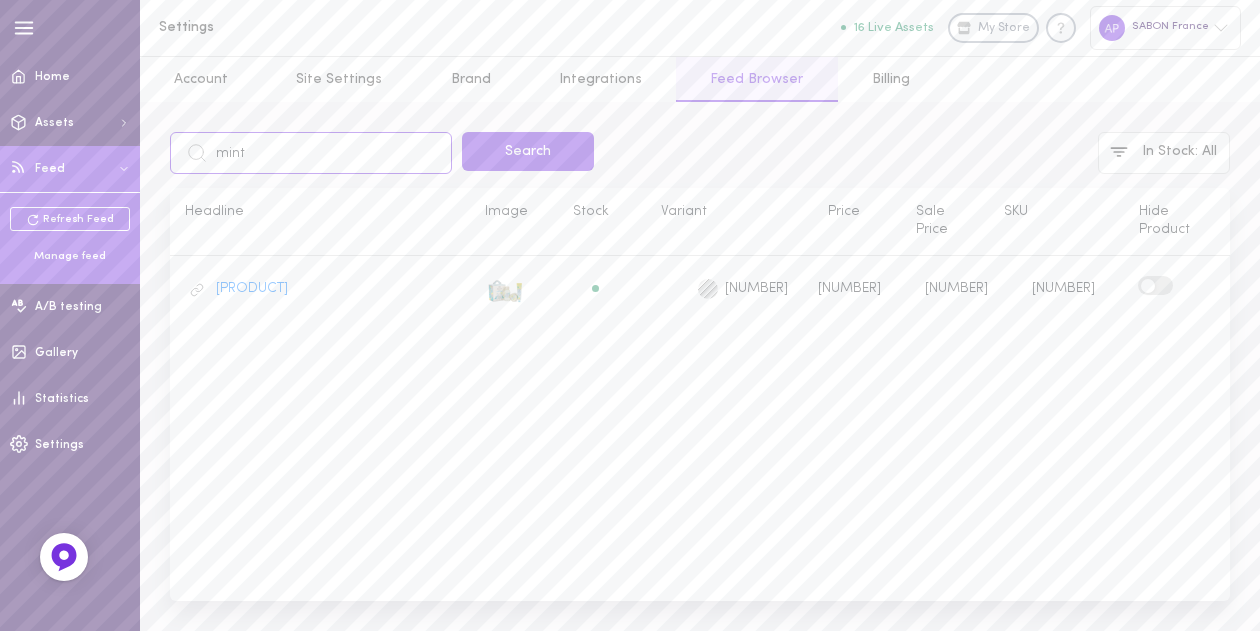 type on "minty" 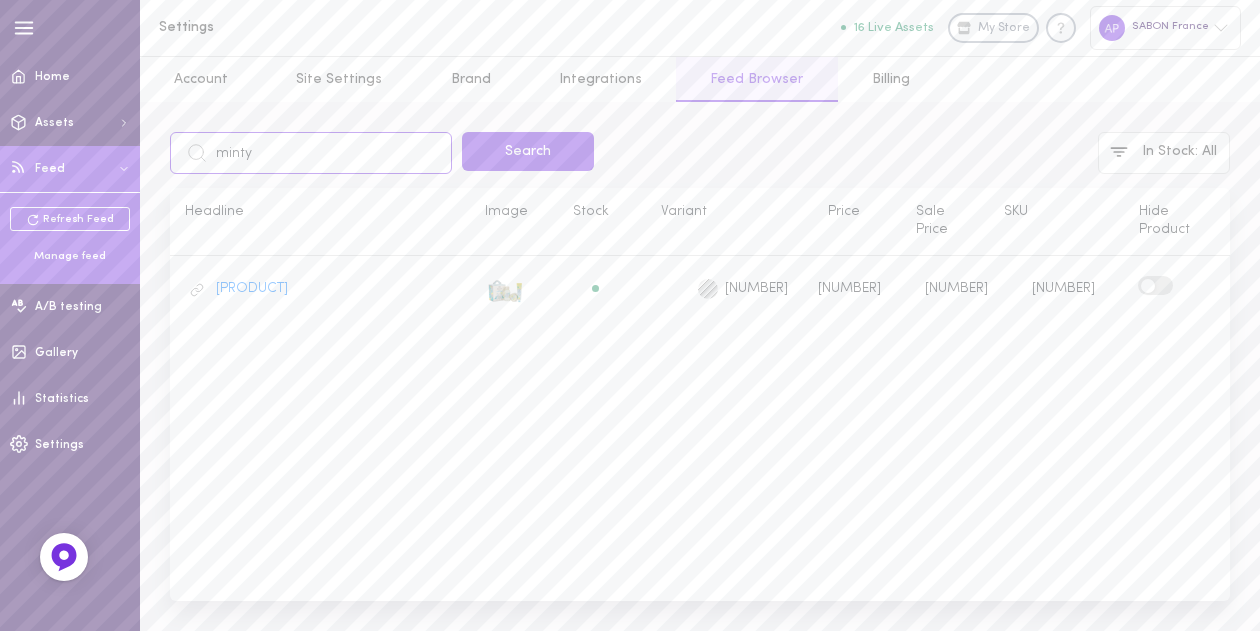 click on "Search" at bounding box center [528, 151] 